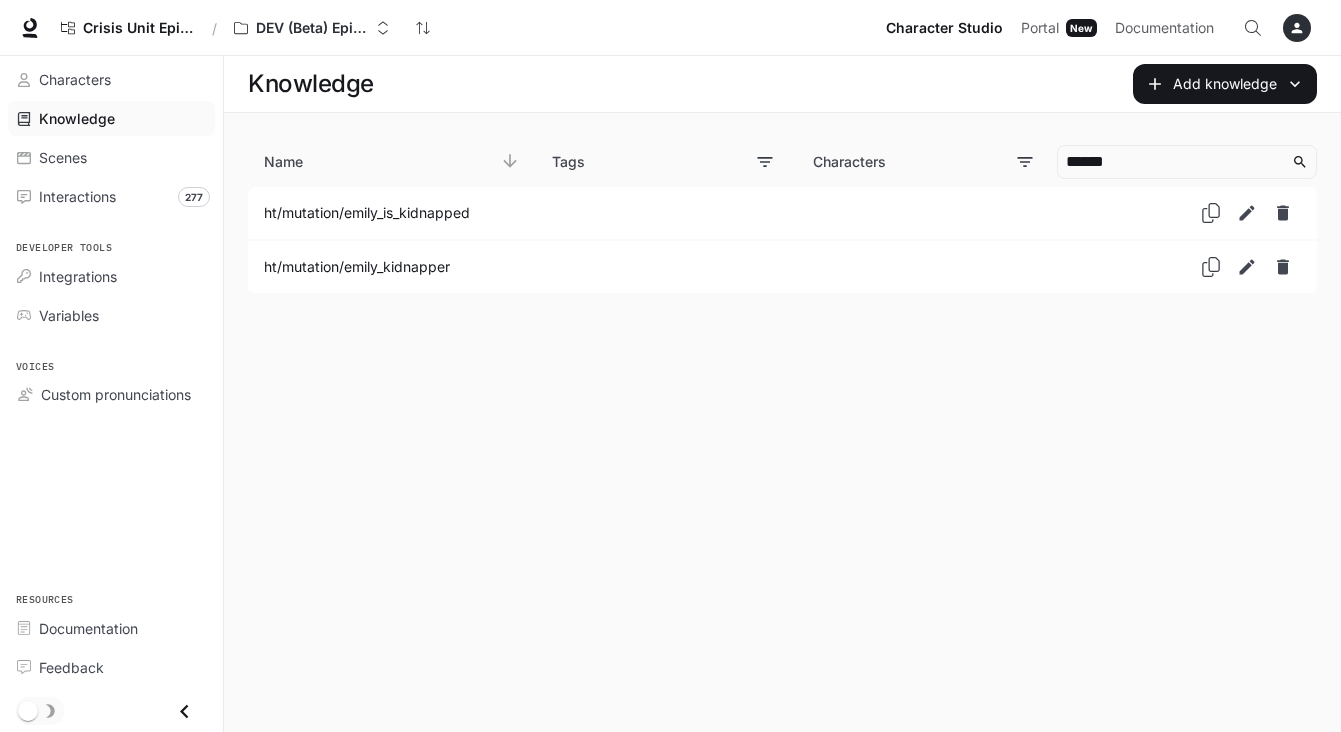 scroll, scrollTop: 0, scrollLeft: 0, axis: both 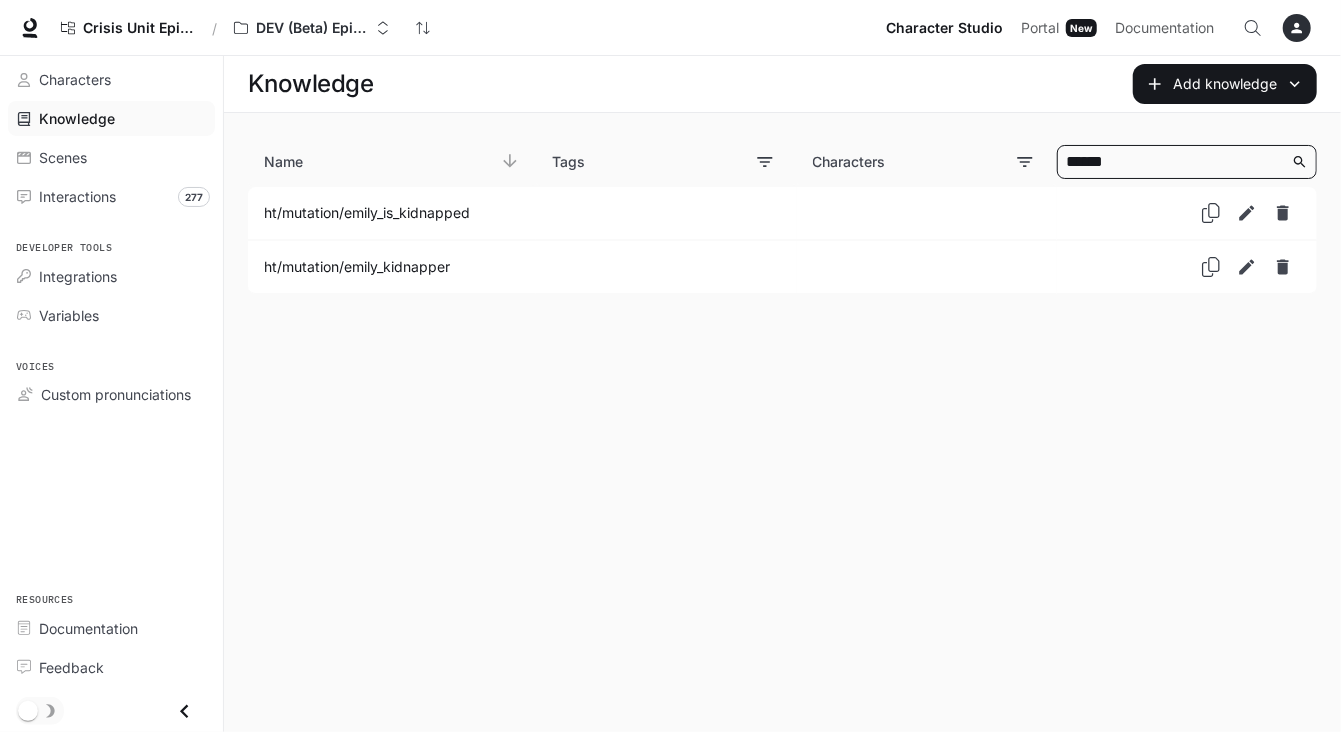 drag, startPoint x: 1122, startPoint y: 163, endPoint x: 1017, endPoint y: 145, distance: 106.531685 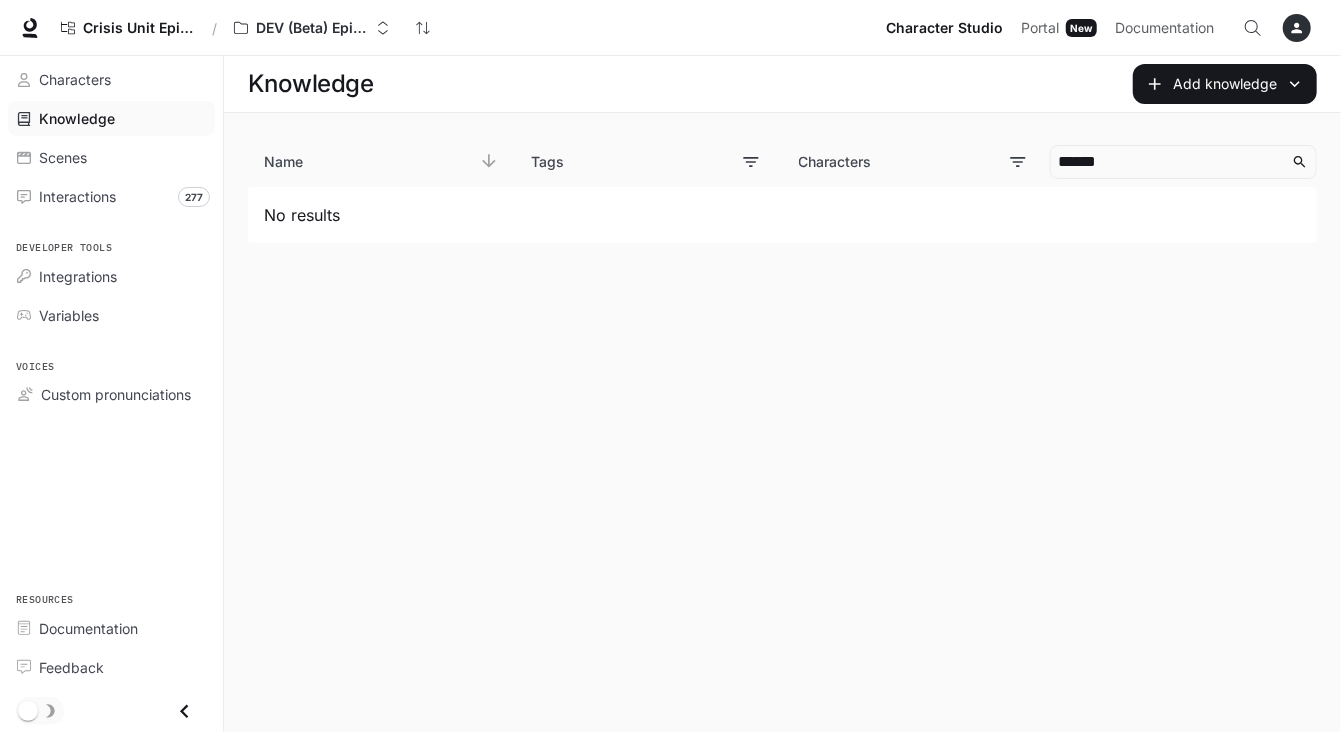 click on "Knowledge Add knowledge Name Tags Characters ****** No results" at bounding box center (782, 394) 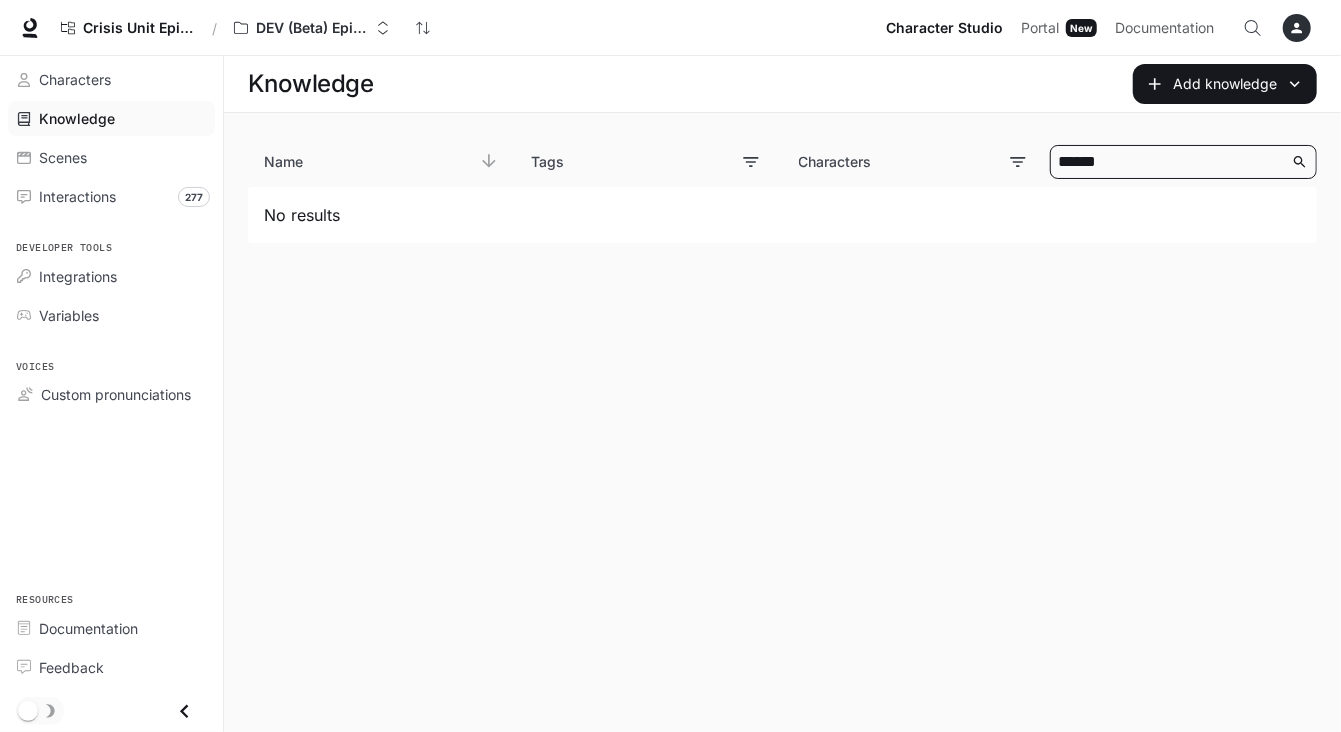 click on "******" at bounding box center (1175, 162) 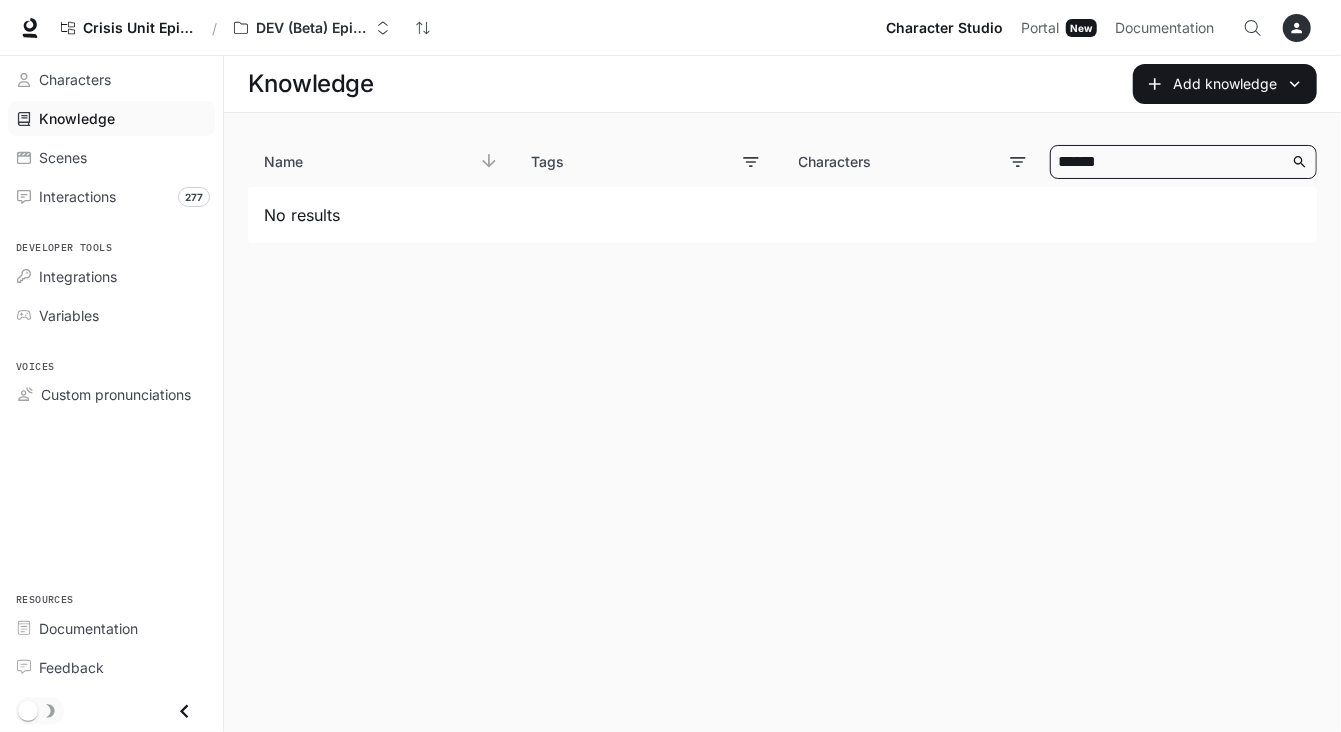 type on "******" 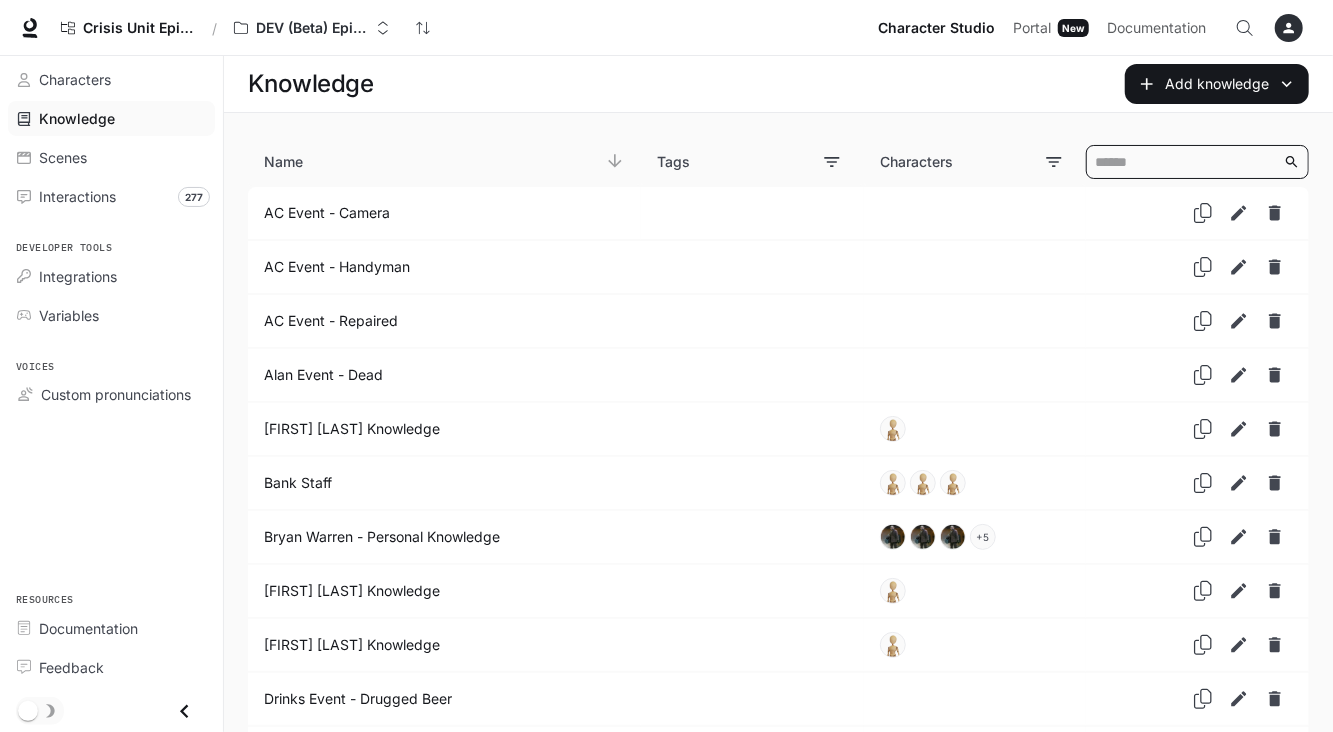 click at bounding box center [1189, 162] 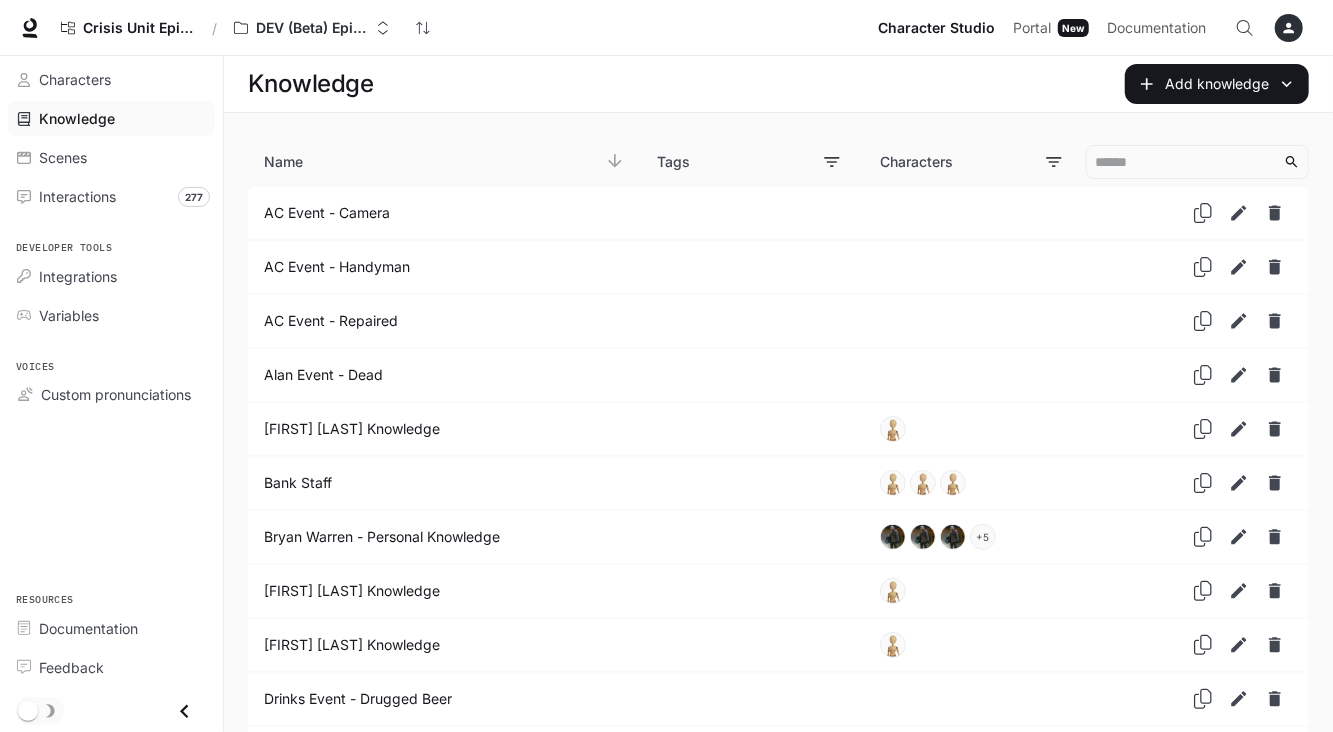 click on "Add knowledge" at bounding box center (1046, 84) 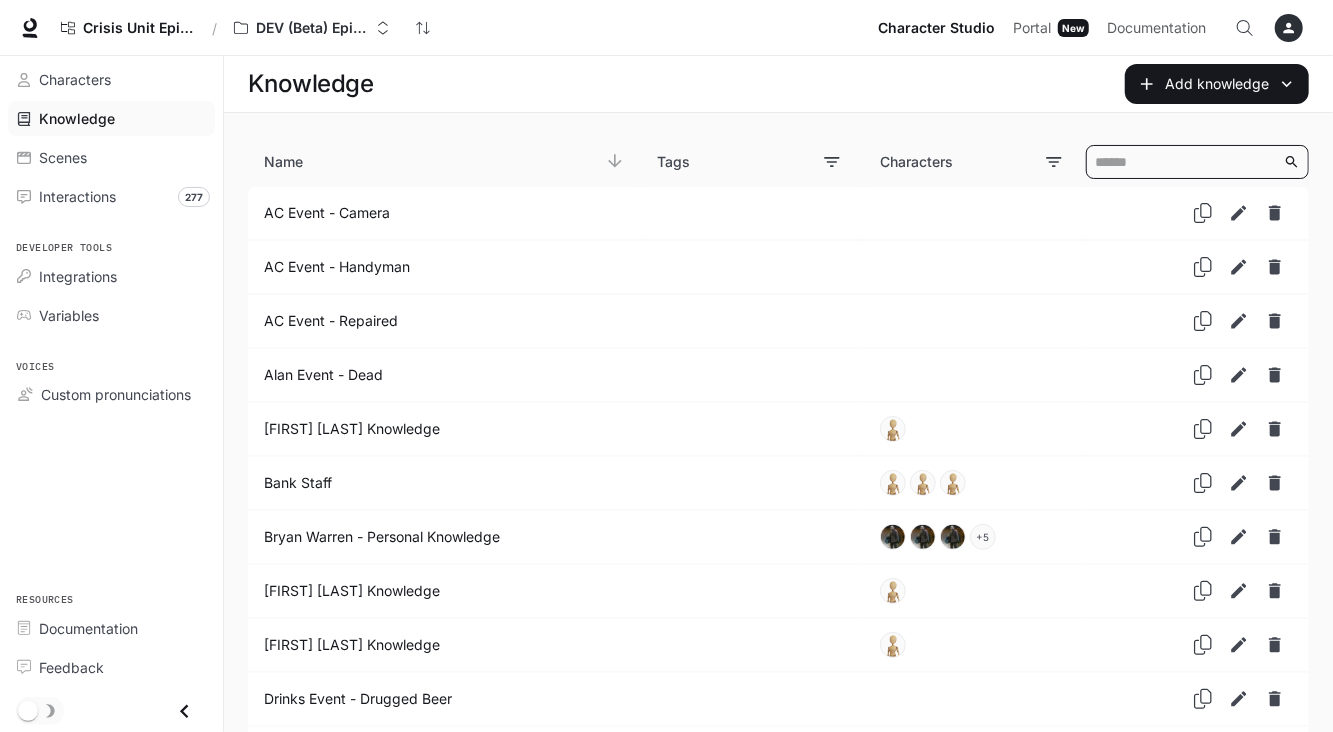 click at bounding box center [1189, 162] 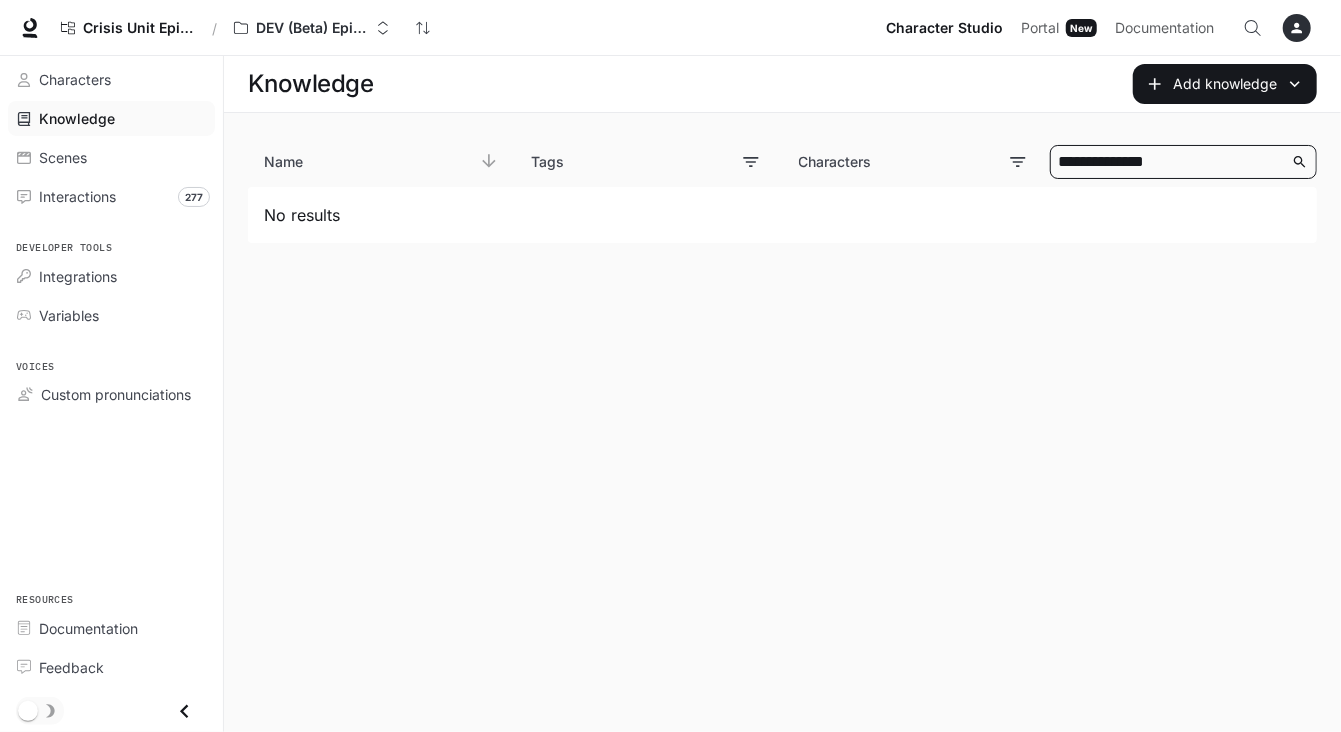 drag, startPoint x: 1183, startPoint y: 165, endPoint x: 867, endPoint y: 135, distance: 317.42087 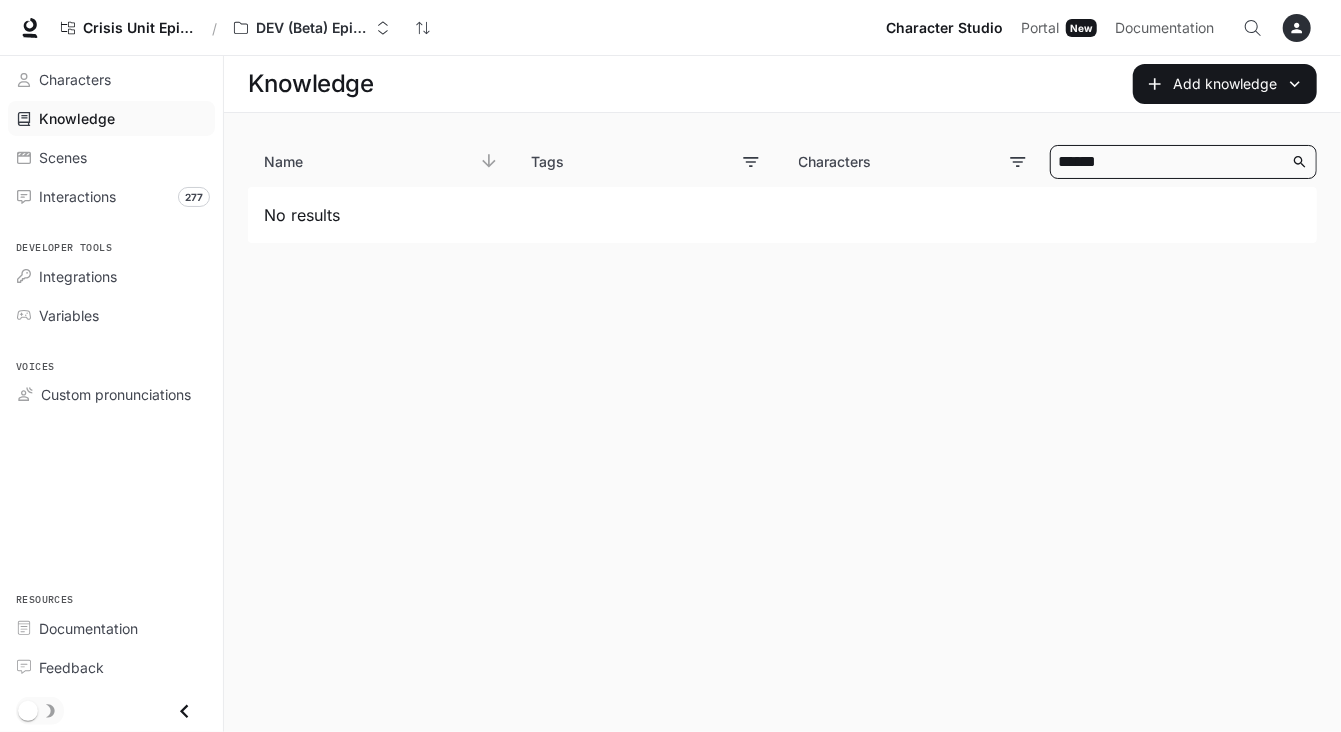 type on "******" 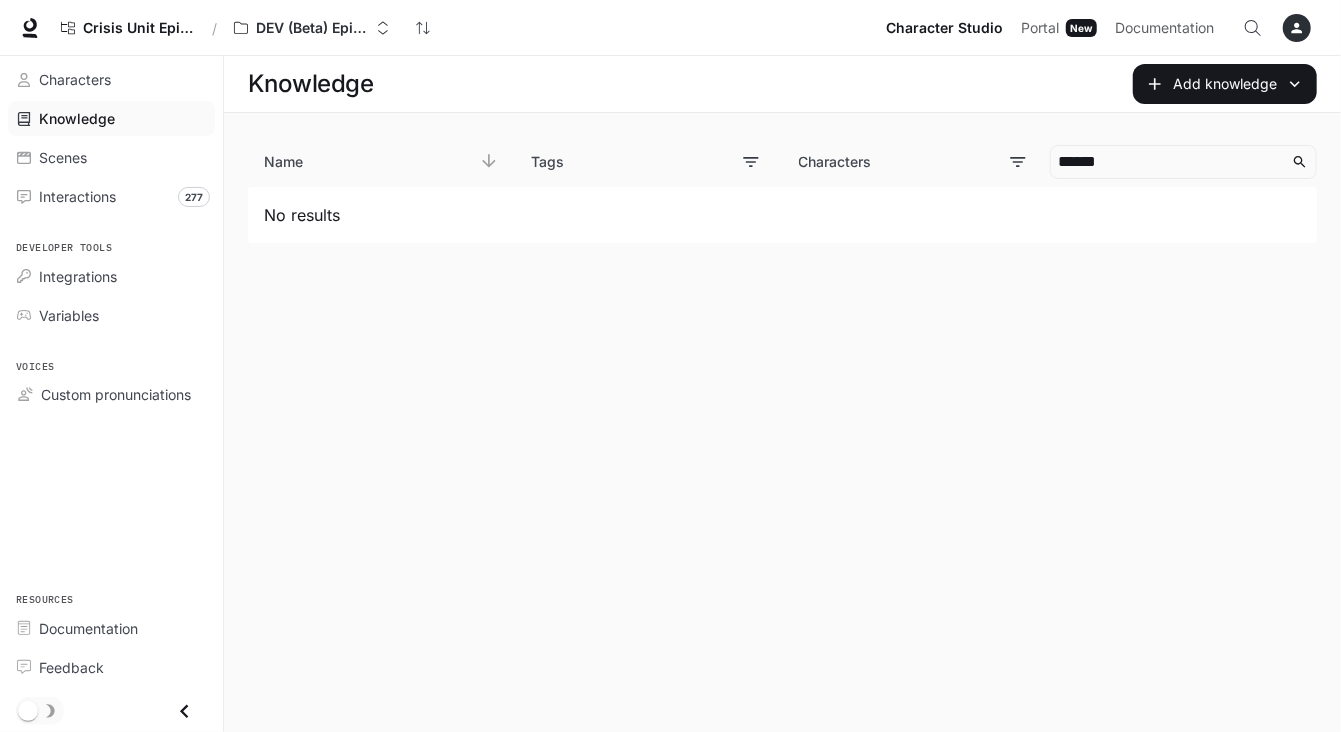 click on "Knowledge Add knowledge Name Tags Characters ****** No results" at bounding box center [782, 394] 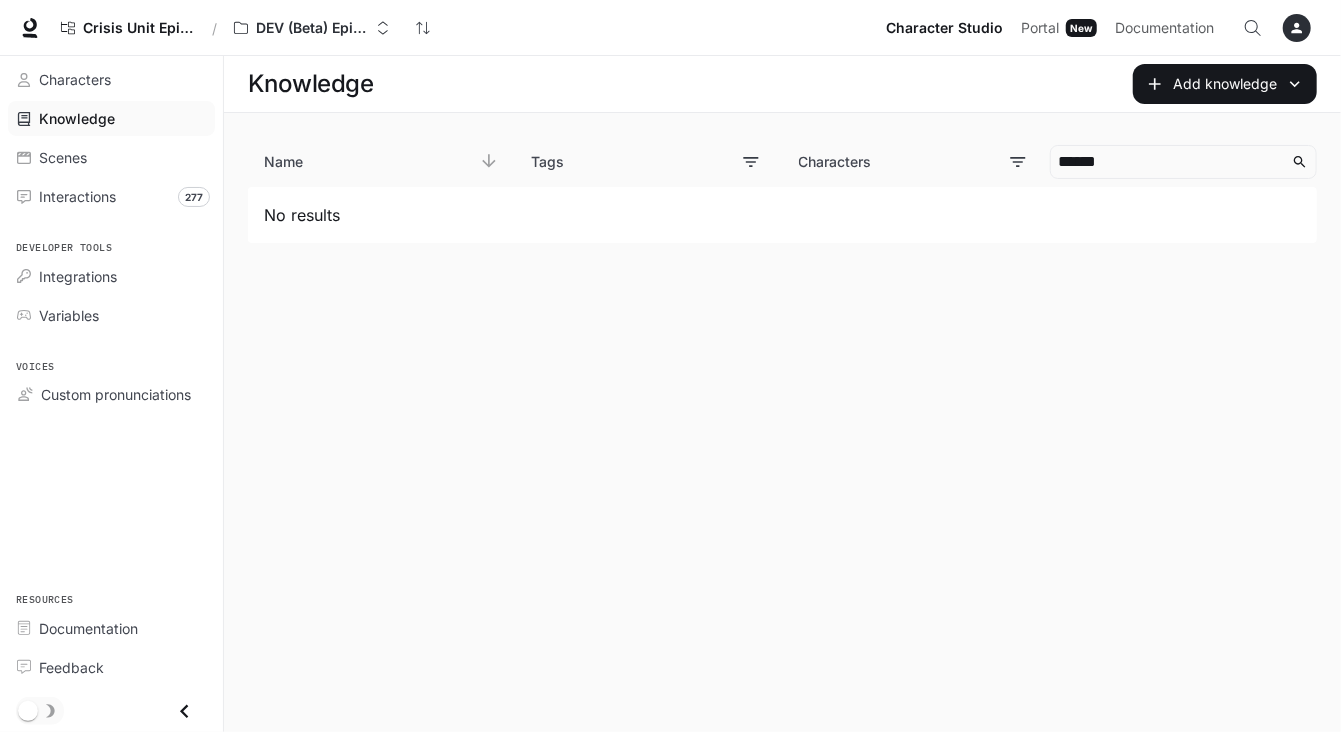 click on "Knowledge Add knowledge Name Tags Characters ****** No results" at bounding box center (782, 394) 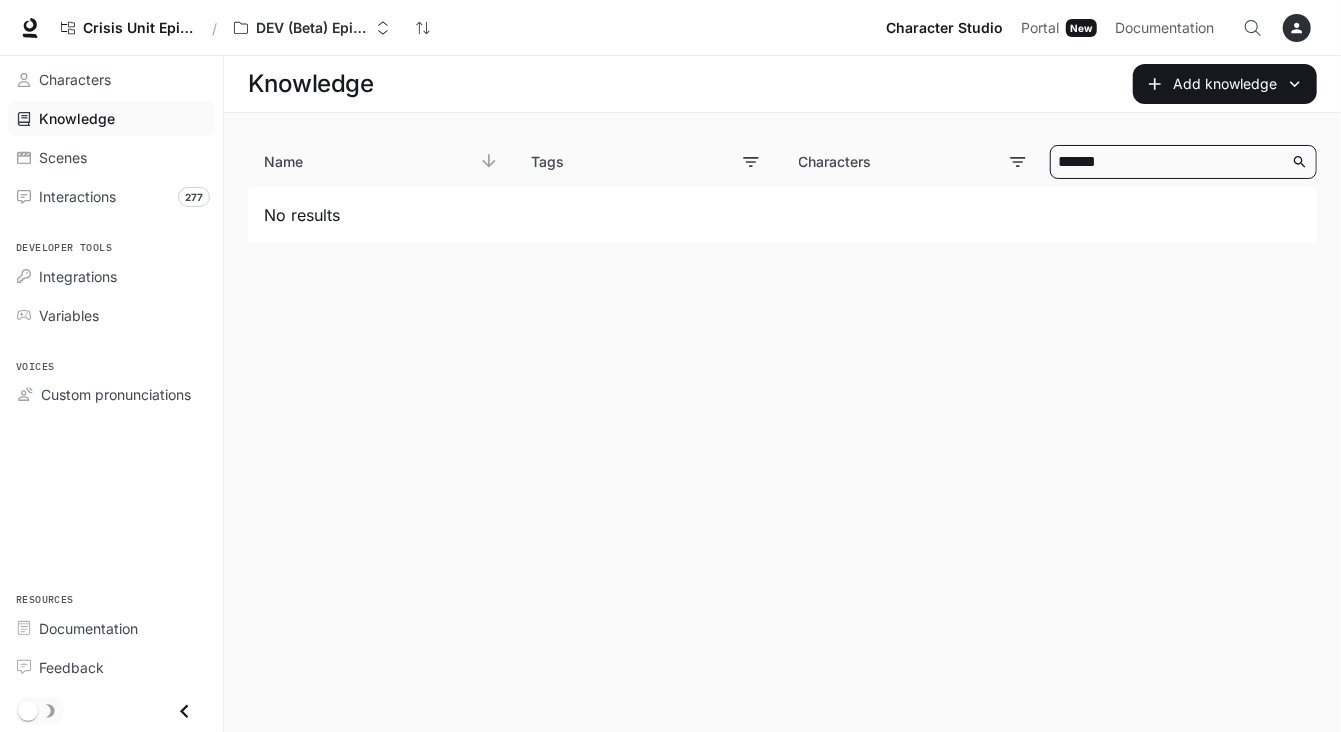 drag, startPoint x: 1130, startPoint y: 159, endPoint x: 976, endPoint y: 160, distance: 154.00325 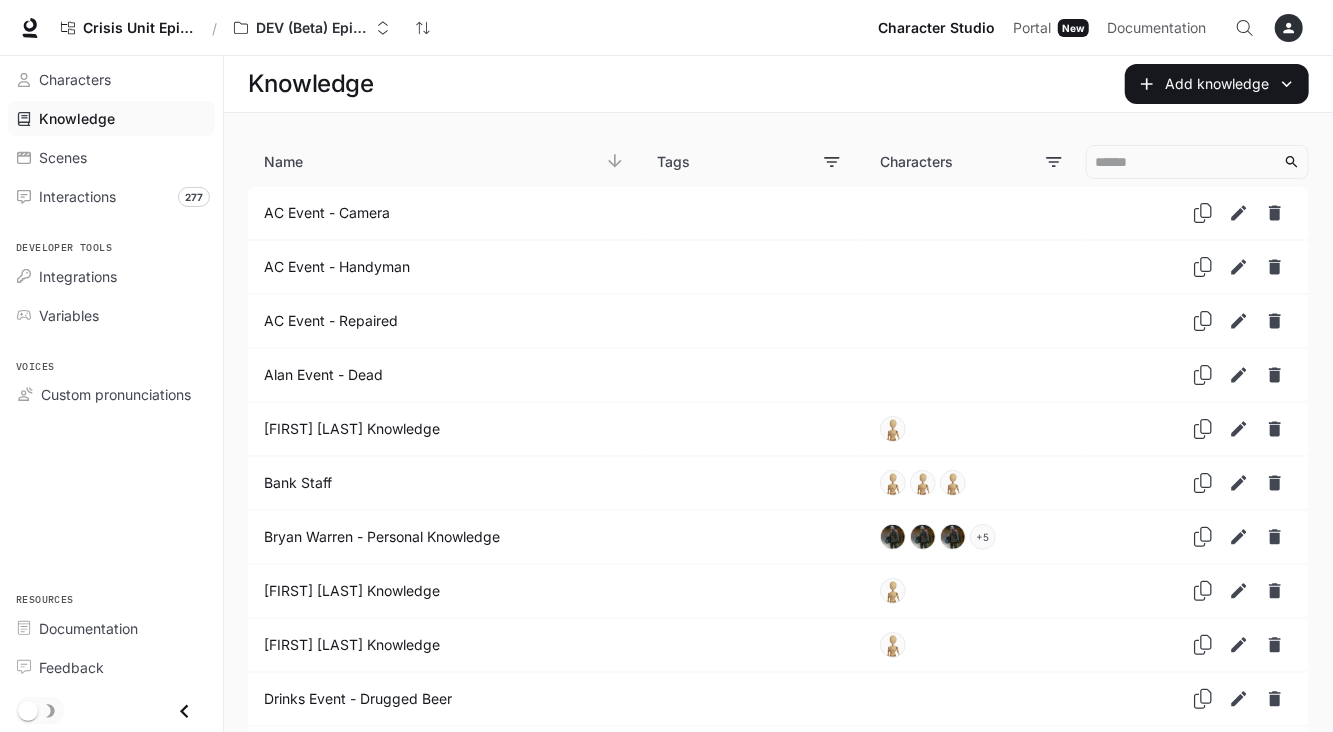 click on "Add knowledge" at bounding box center (1046, 84) 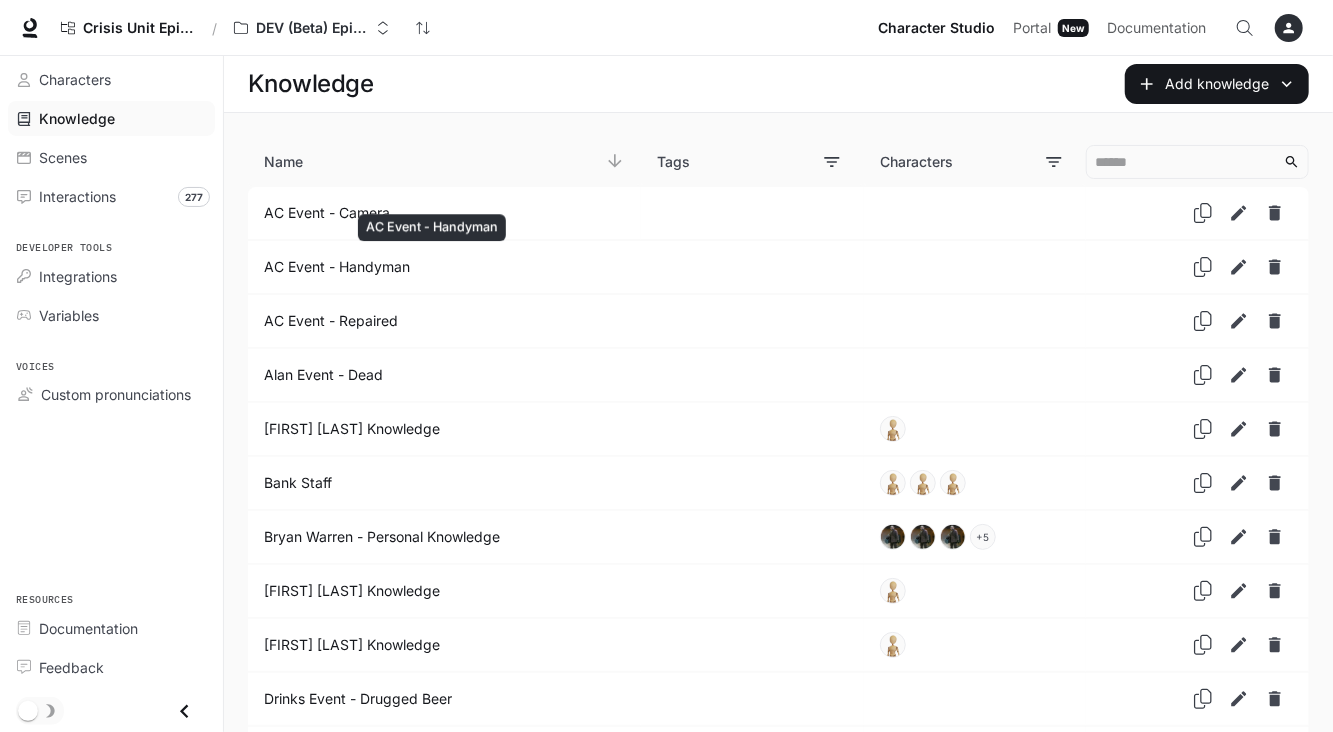 click on "AC Event - Handyman" at bounding box center (432, 233) 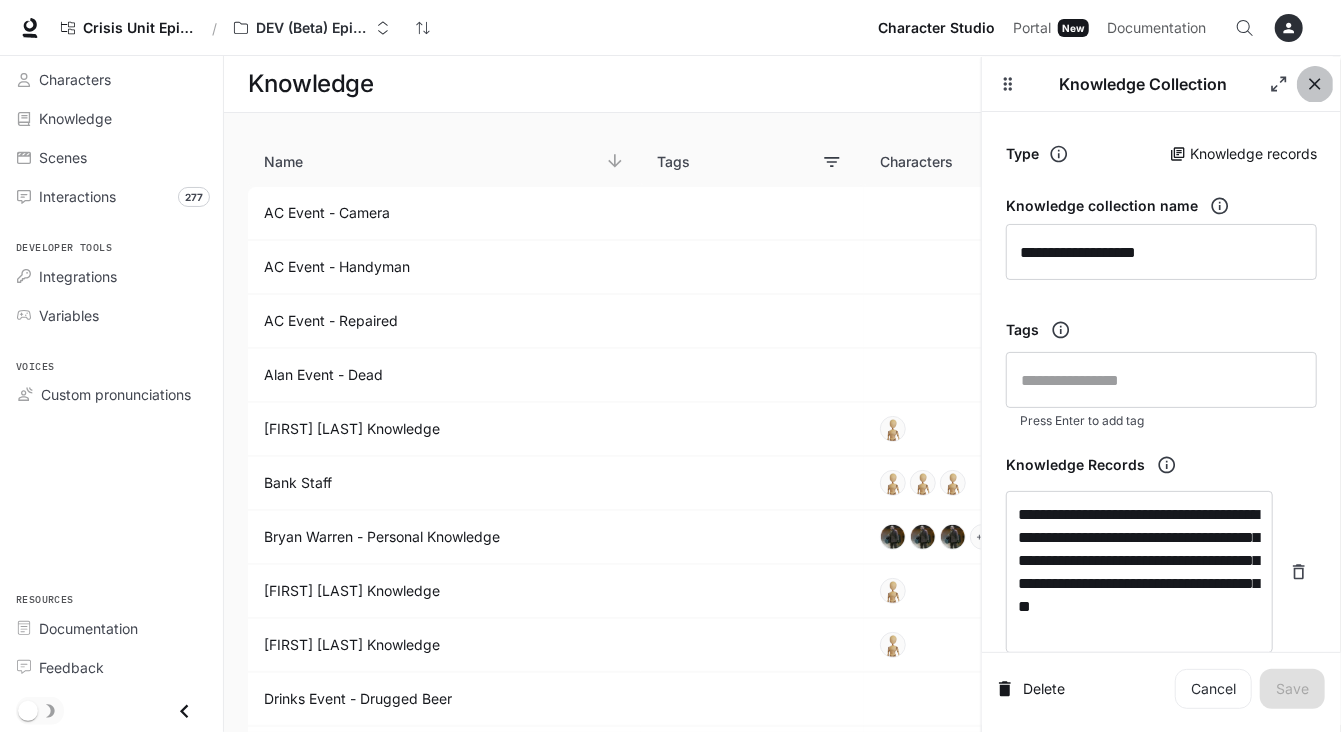 click at bounding box center (1315, 84) 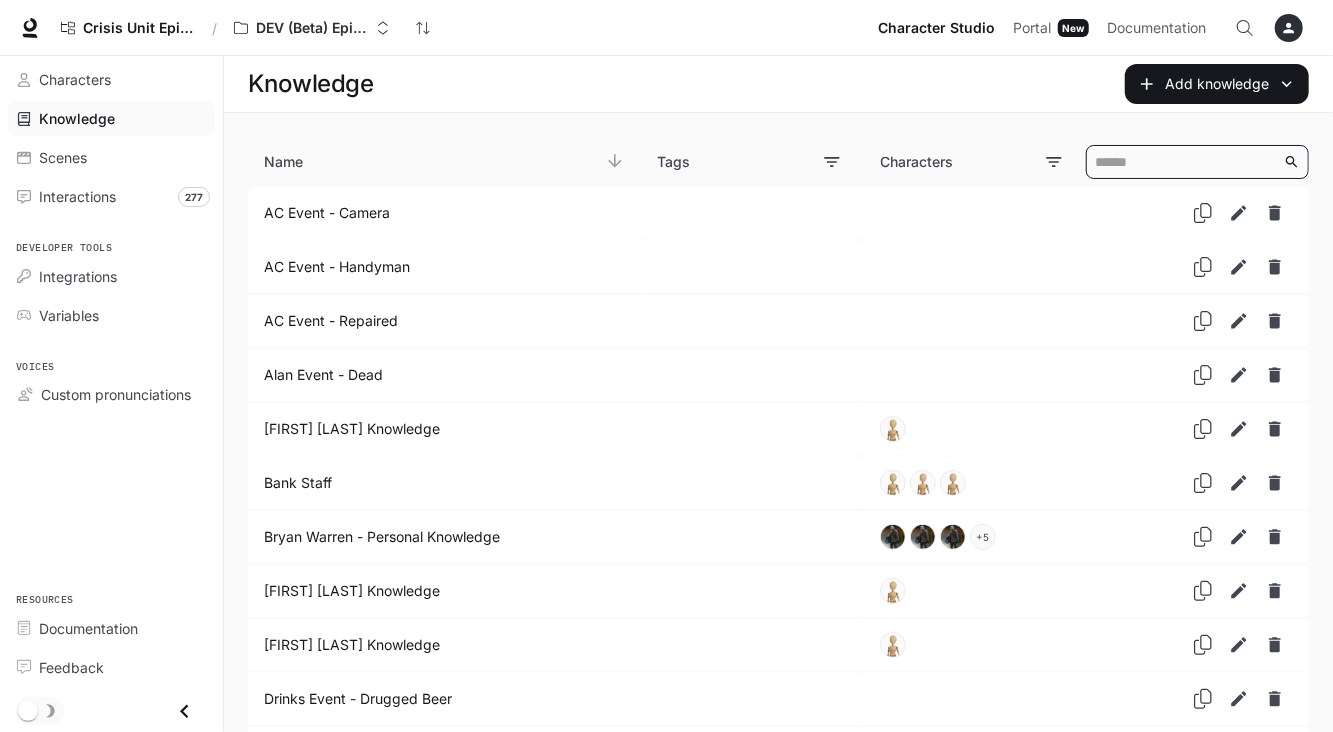 click at bounding box center [1189, 162] 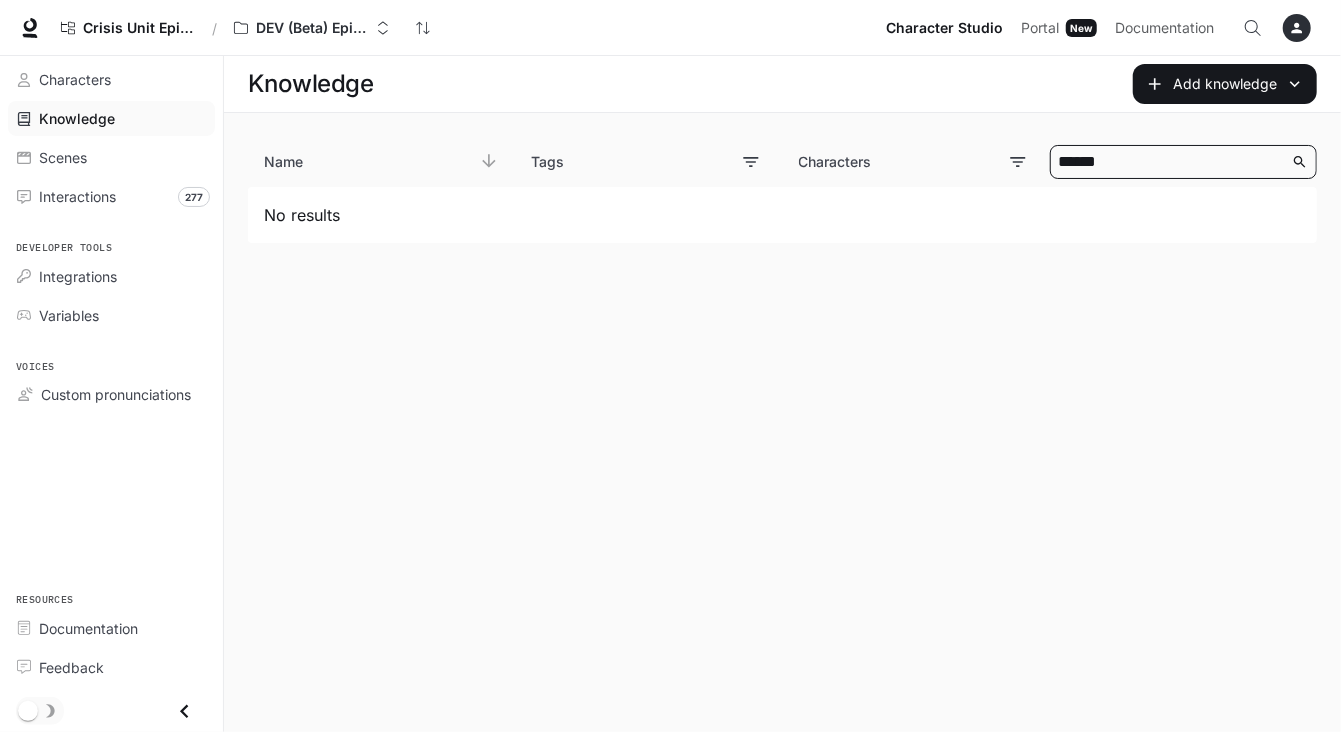 drag, startPoint x: 1110, startPoint y: 157, endPoint x: 993, endPoint y: 157, distance: 117 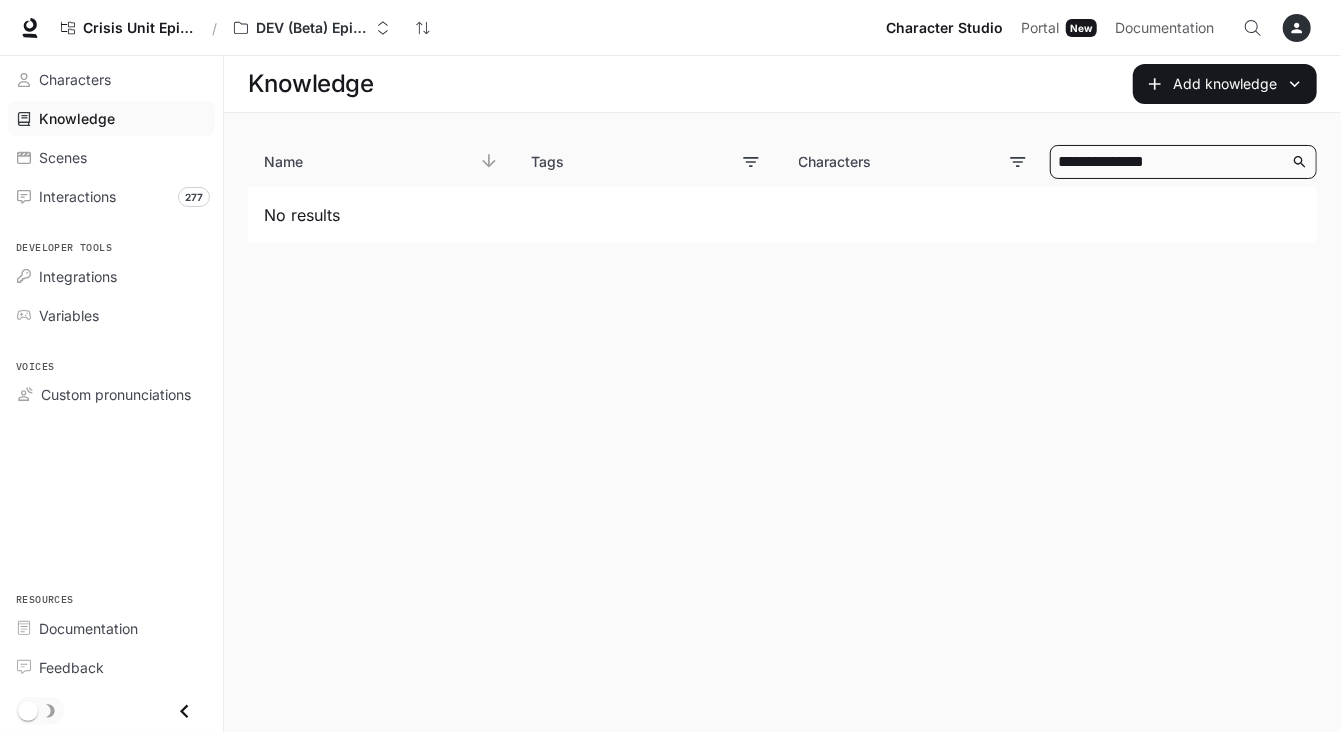 type on "**********" 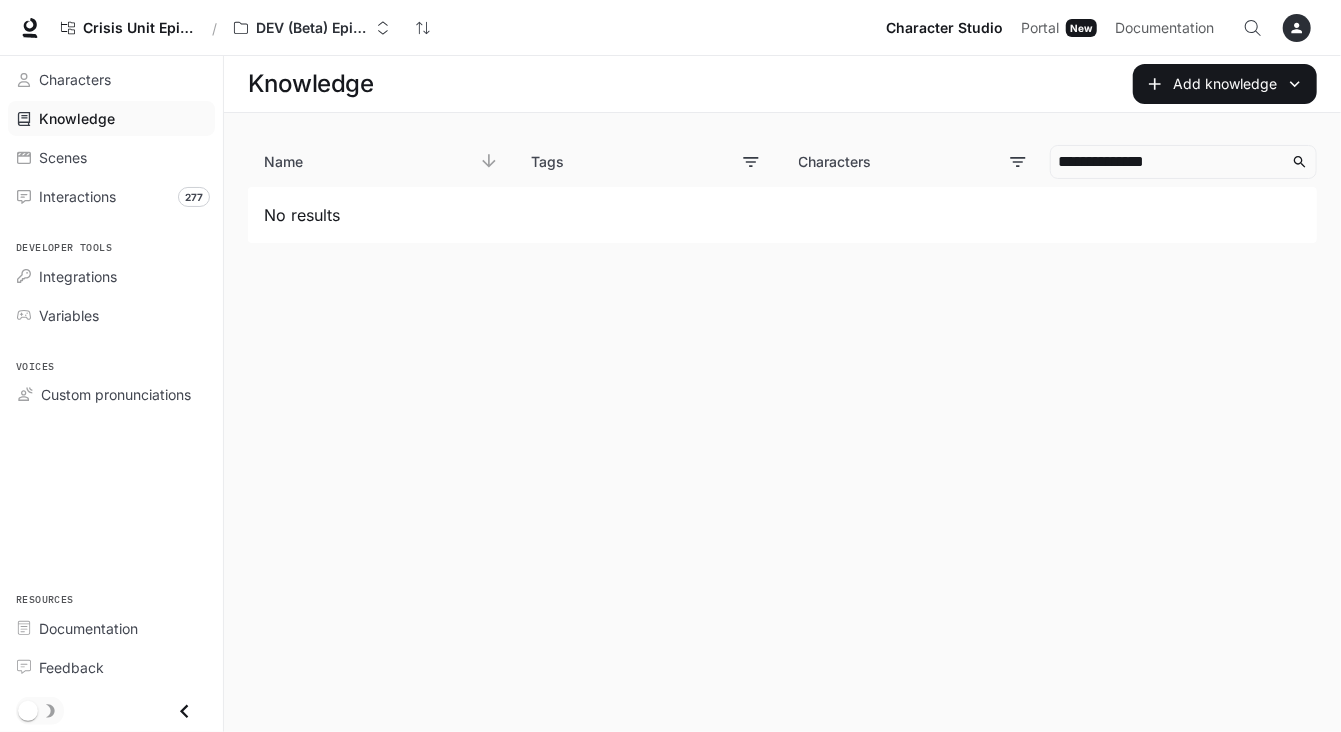click on "No results" at bounding box center [782, 215] 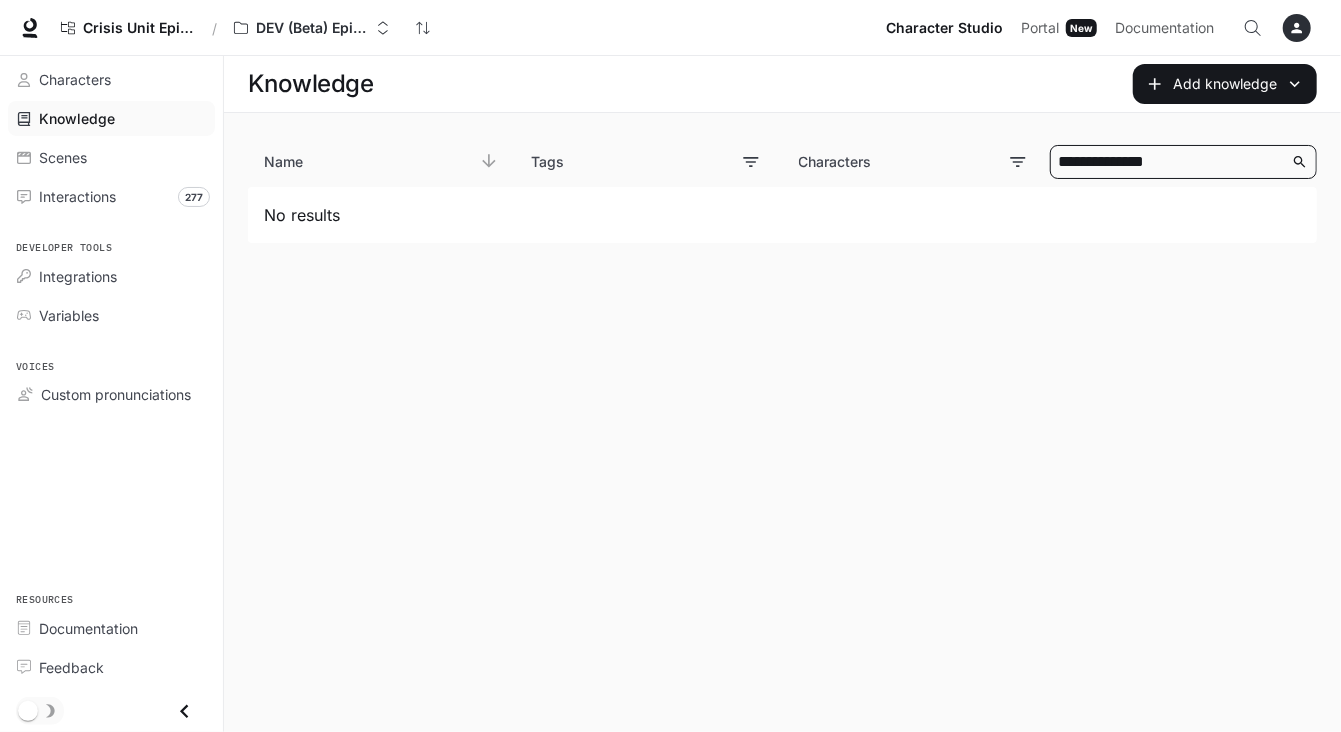drag, startPoint x: 1141, startPoint y: 151, endPoint x: 1040, endPoint y: 151, distance: 101 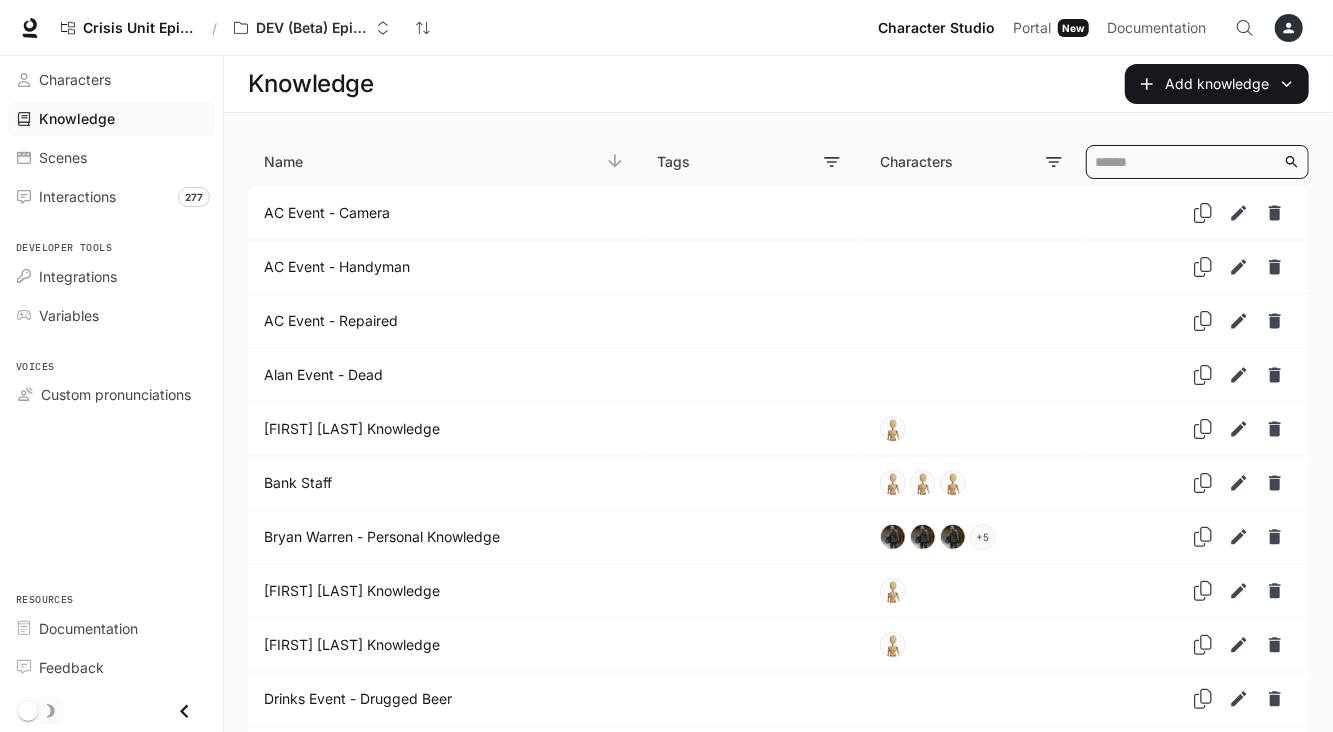type 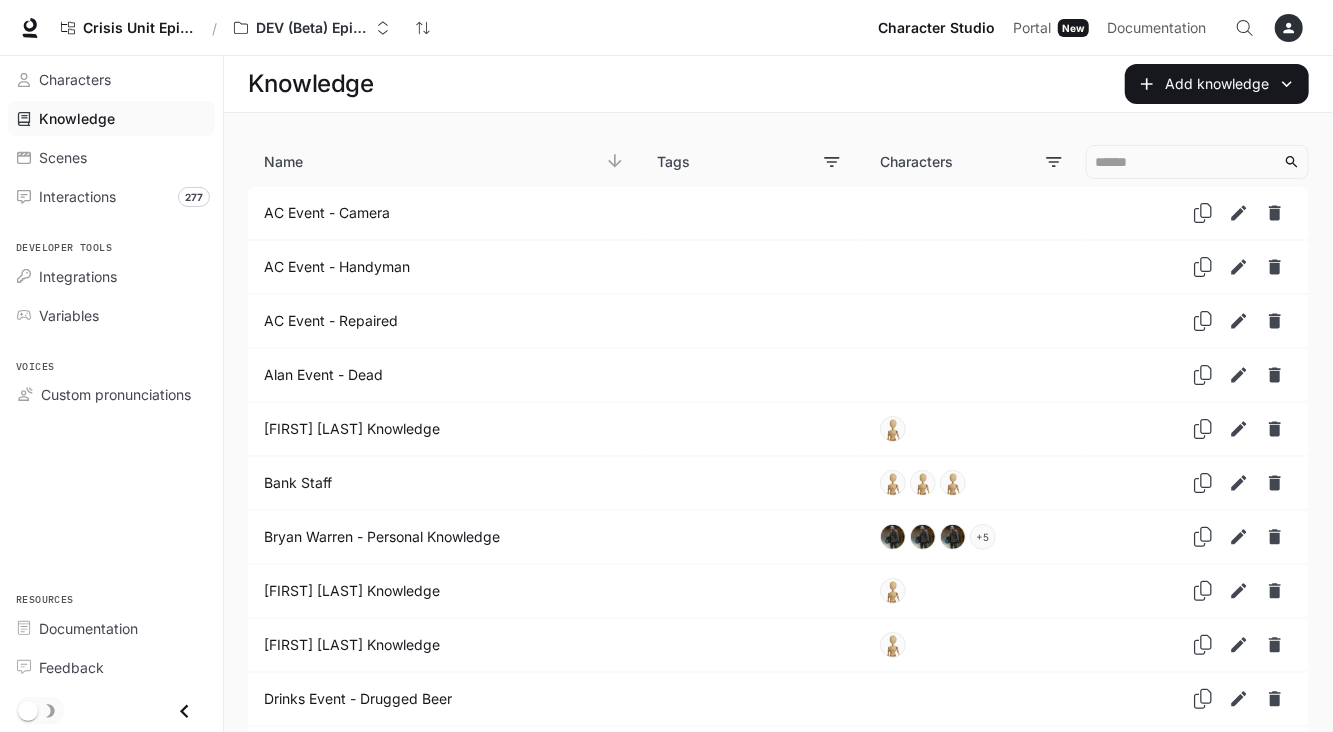 click on "Knowledge" at bounding box center (511, 84) 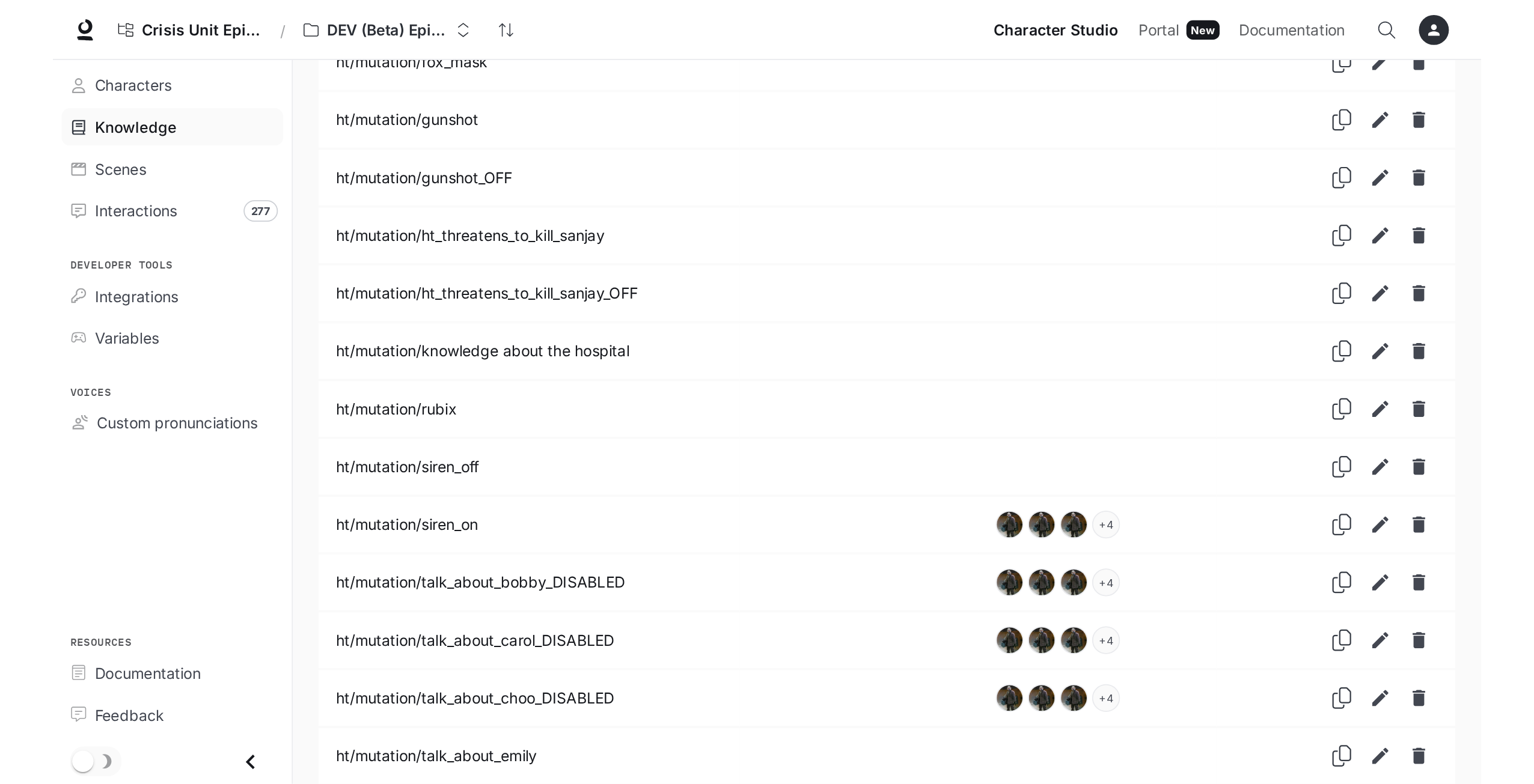 scroll, scrollTop: 1729, scrollLeft: 0, axis: vertical 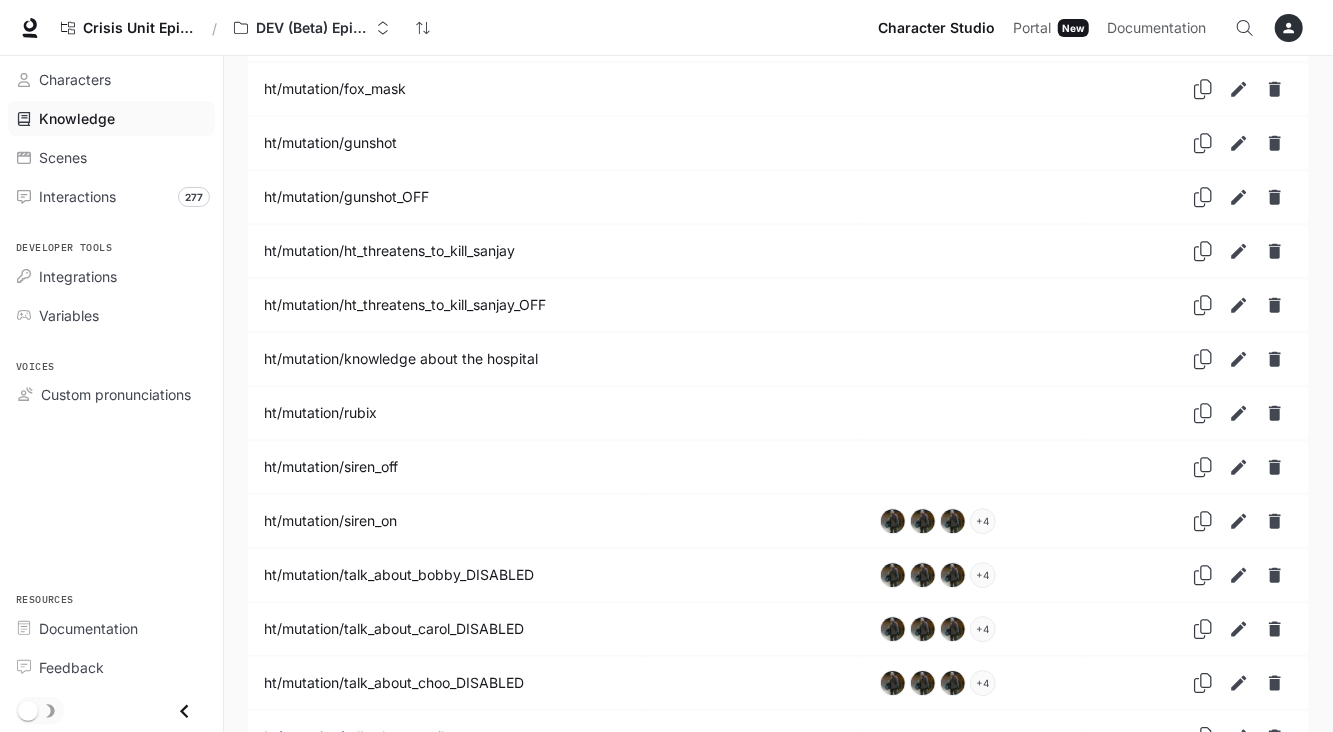 click on "Crisis Unit Episode 1 / DEV (Beta) Episode 1 - Crisis Unit" at bounding box center [461, 28] 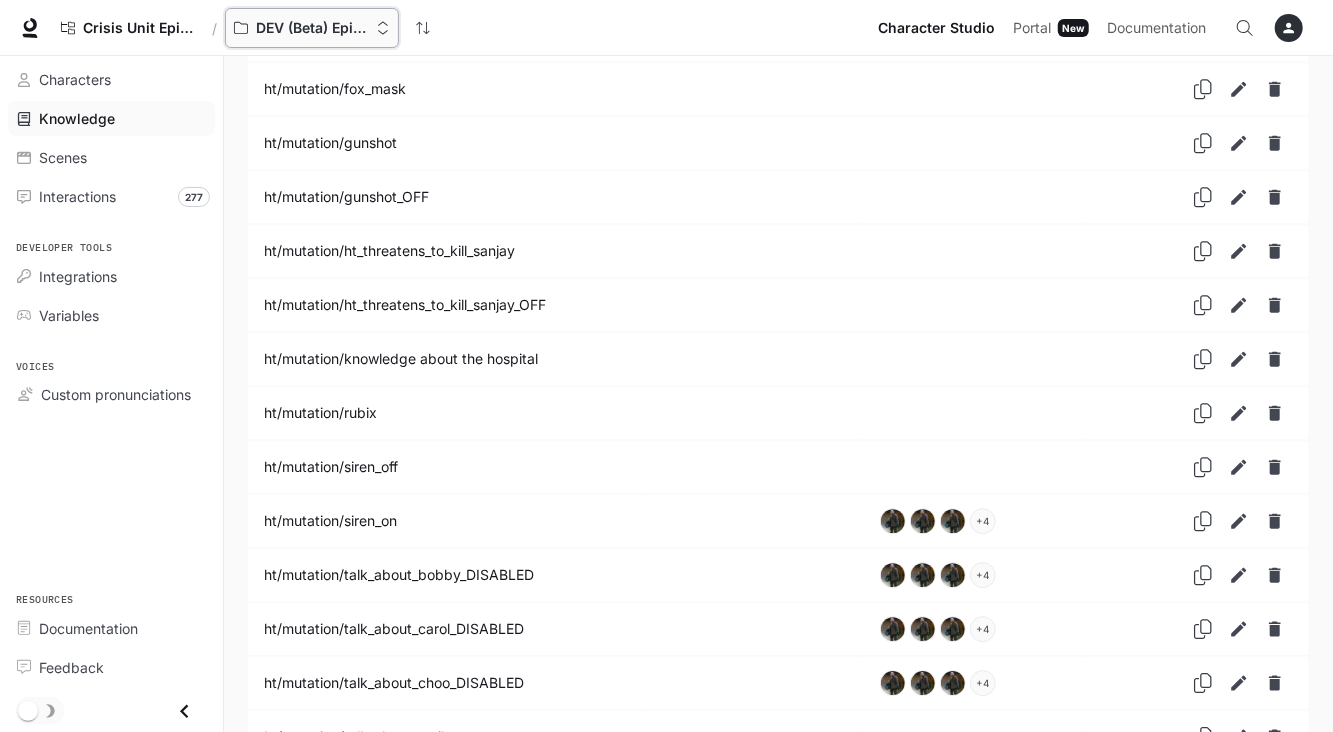 click on "DEV (Beta) Episode 1 - Crisis Unit" at bounding box center (312, 28) 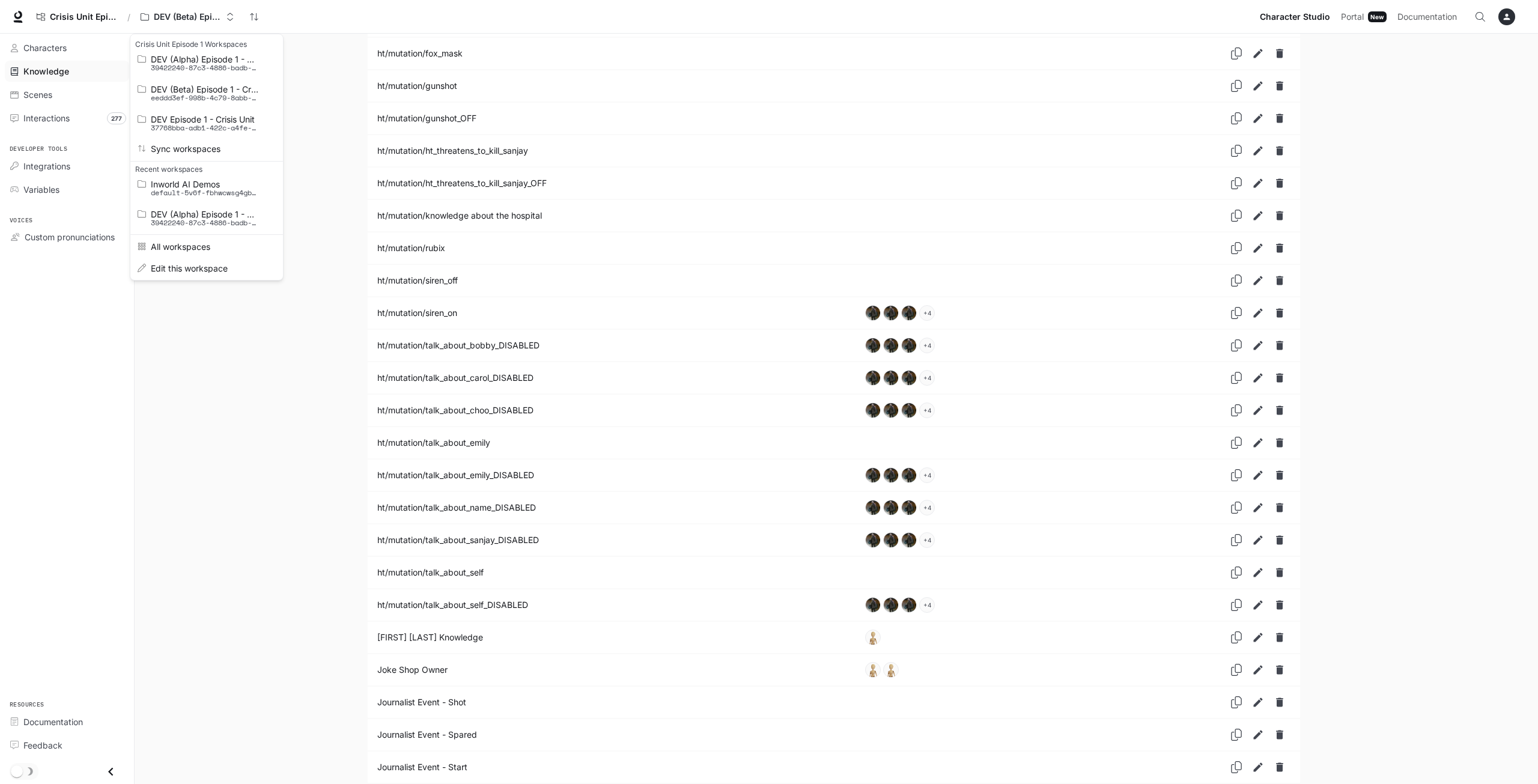 click at bounding box center (769, 392) 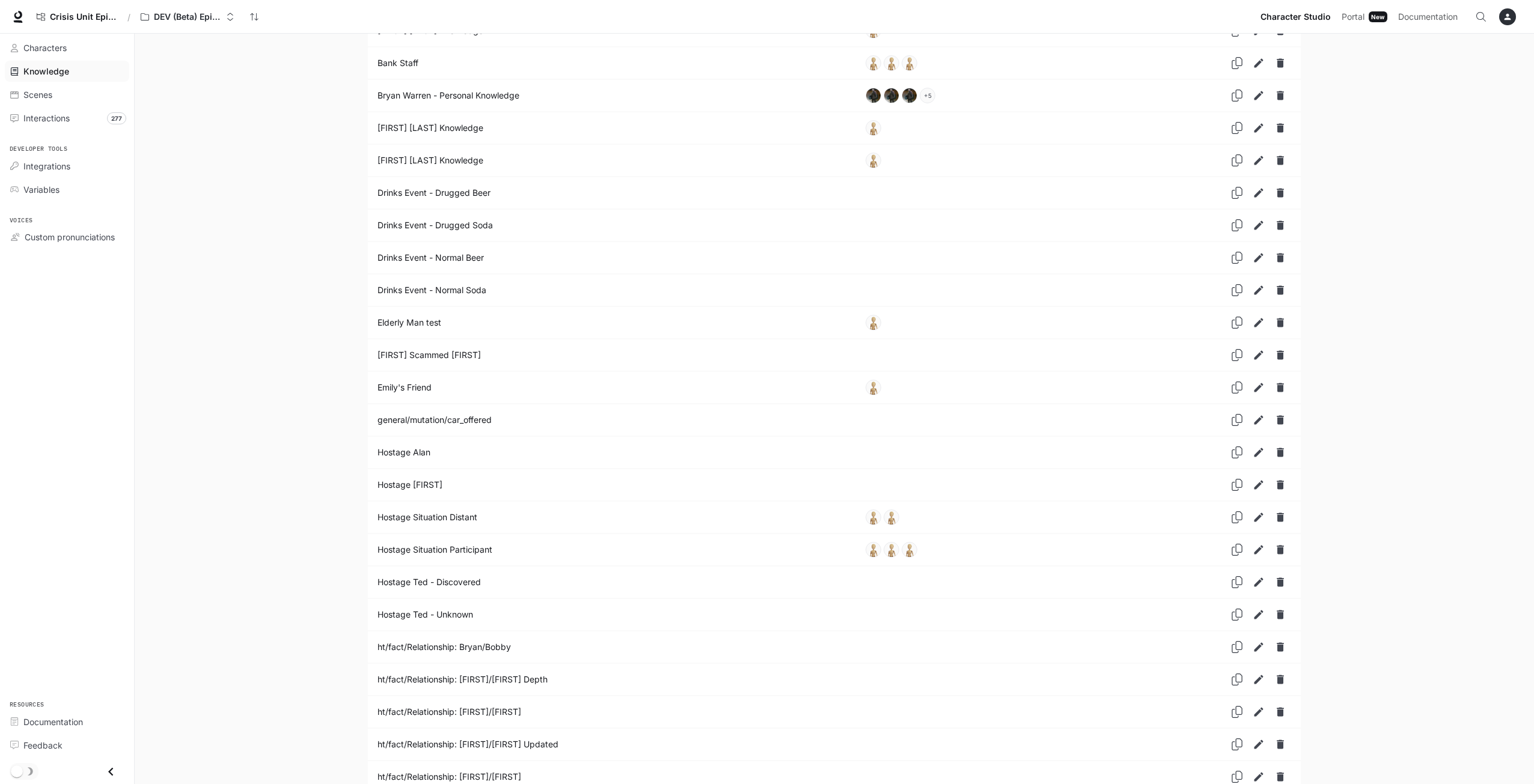 drag, startPoint x: 381, startPoint y: 407, endPoint x: 358, endPoint y: 133, distance: 274.9636 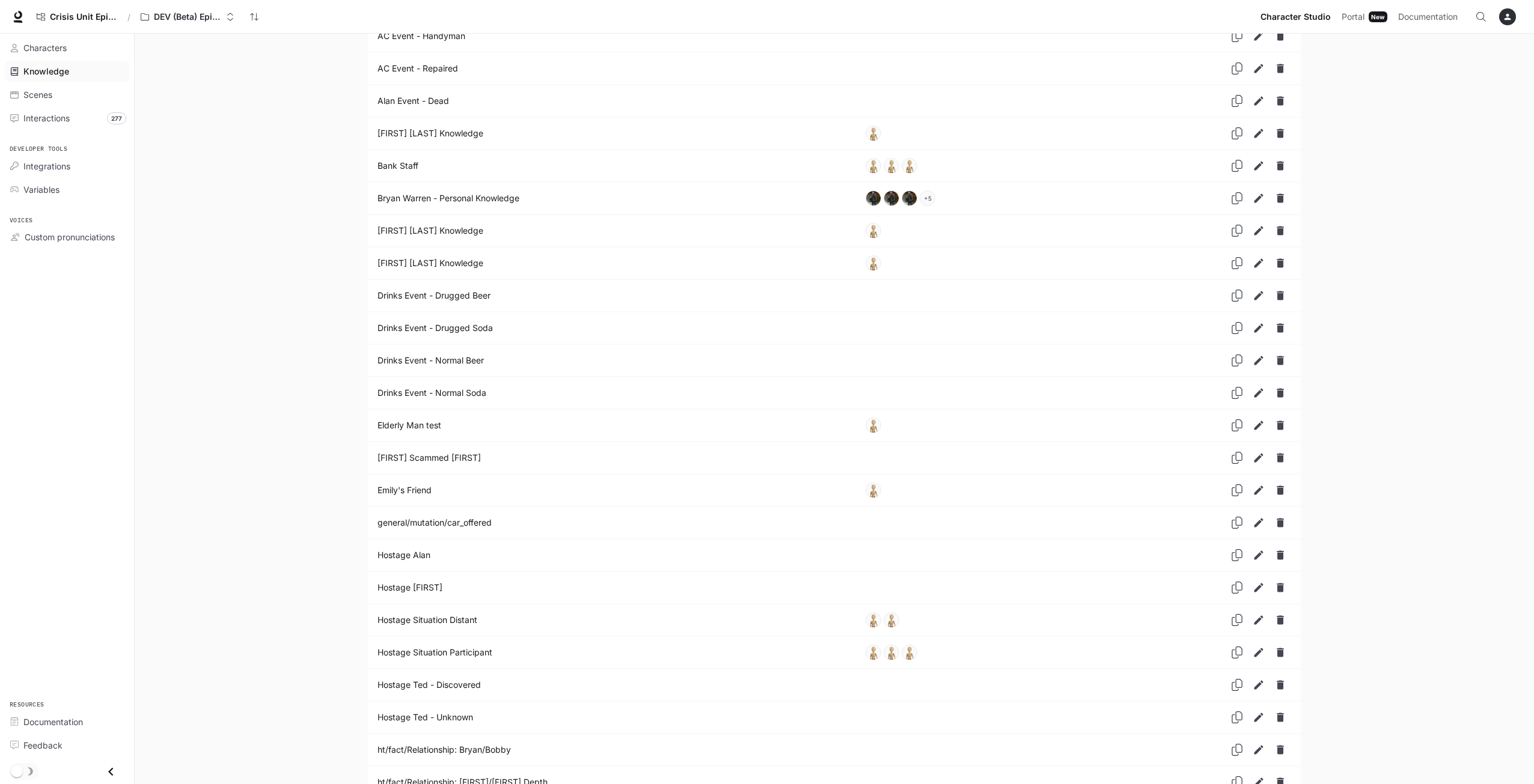 scroll, scrollTop: 0, scrollLeft: 0, axis: both 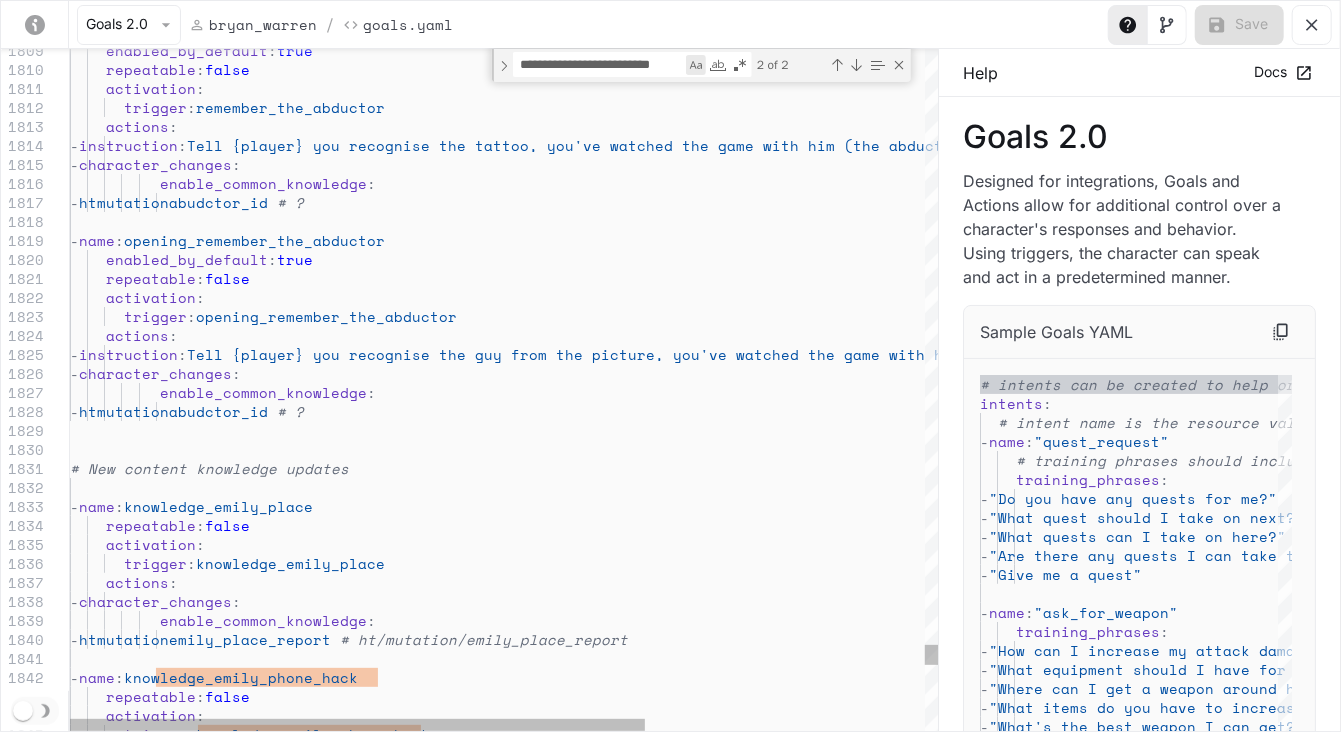 click at bounding box center (696, 65) 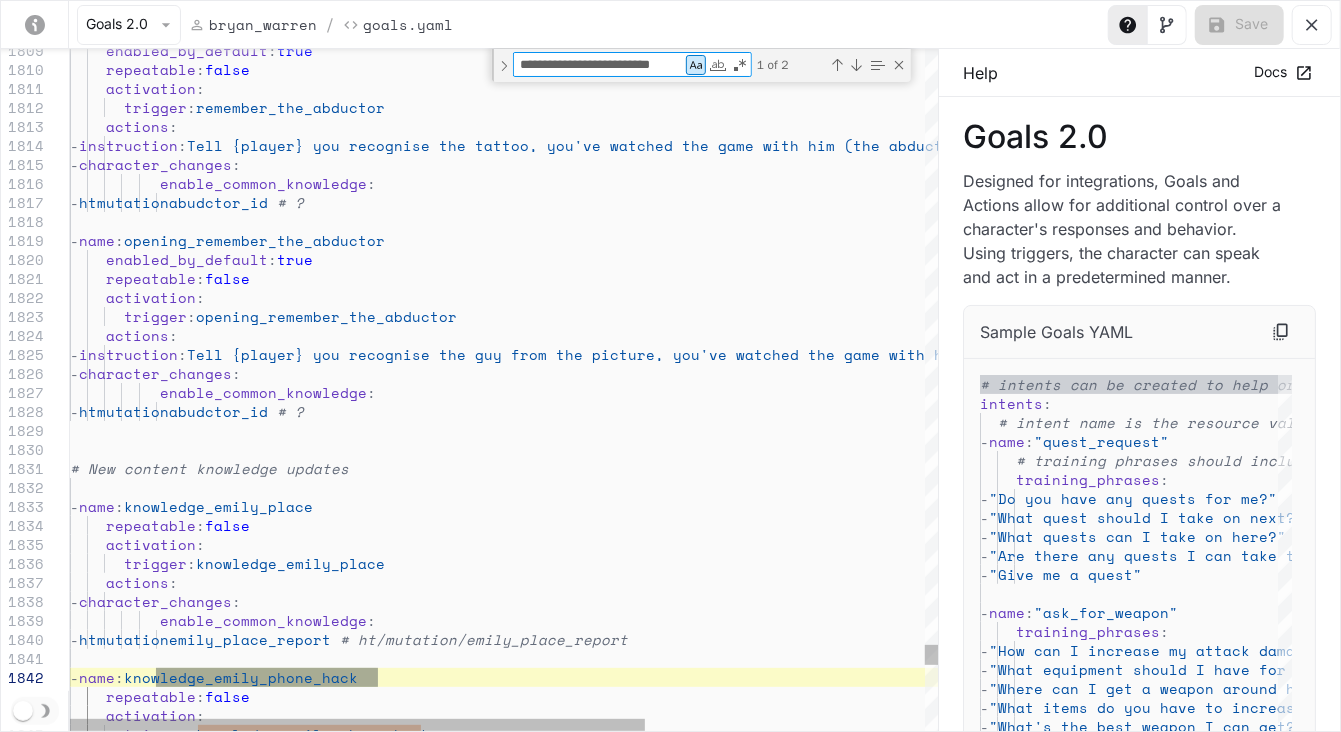 click on "**********" at bounding box center [600, 64] 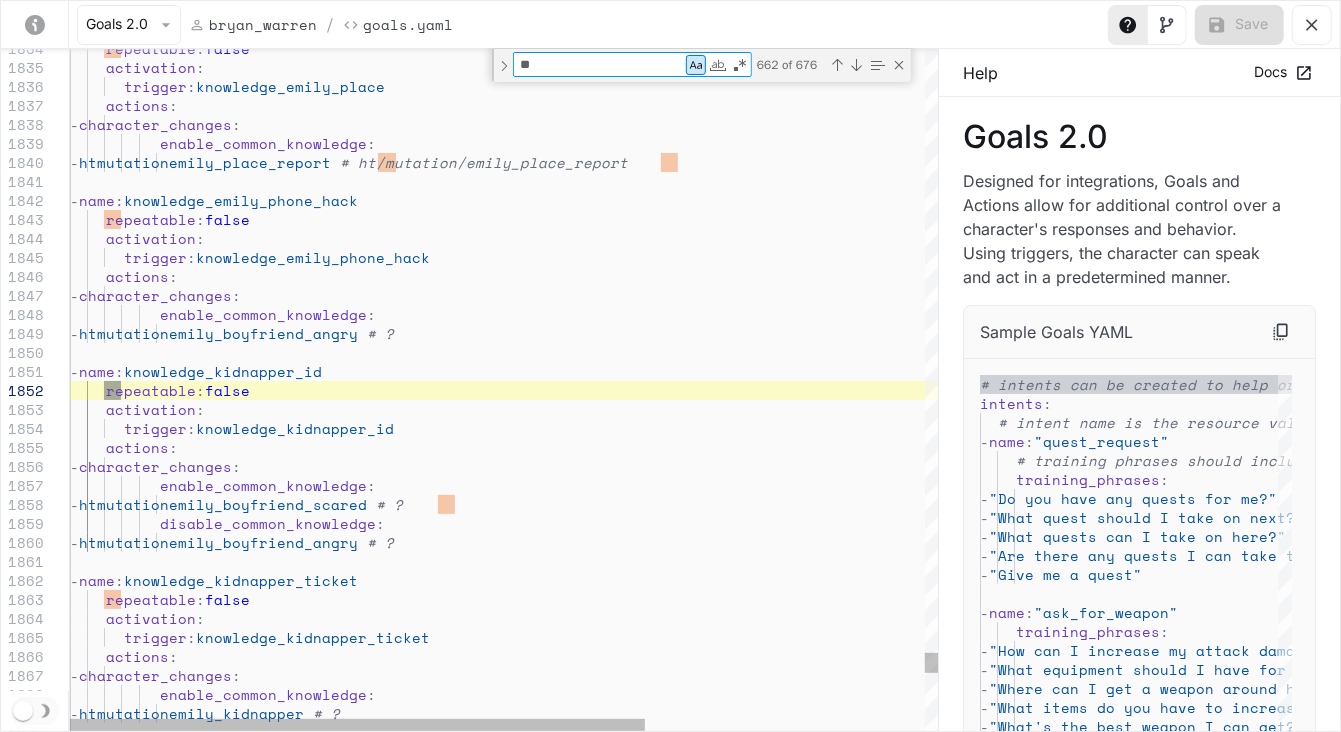scroll, scrollTop: 0, scrollLeft: 0, axis: both 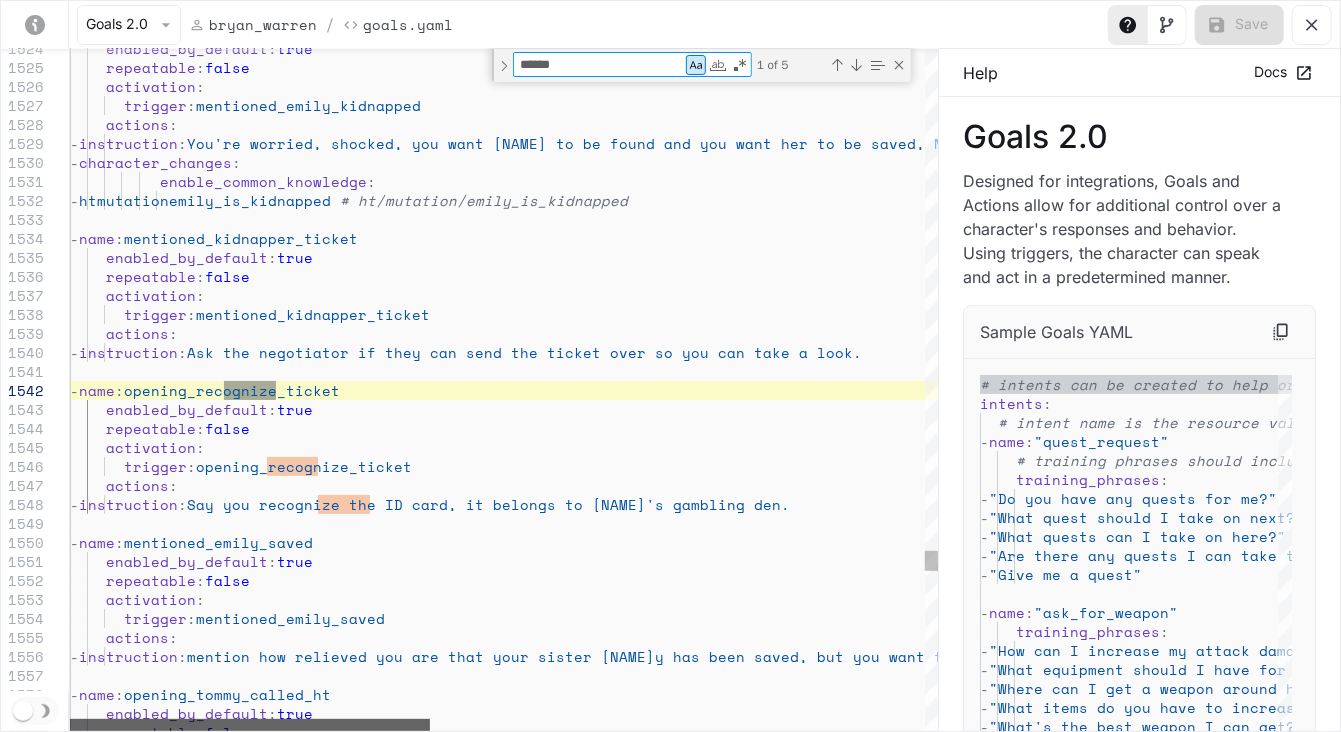 click at bounding box center [250, 725] 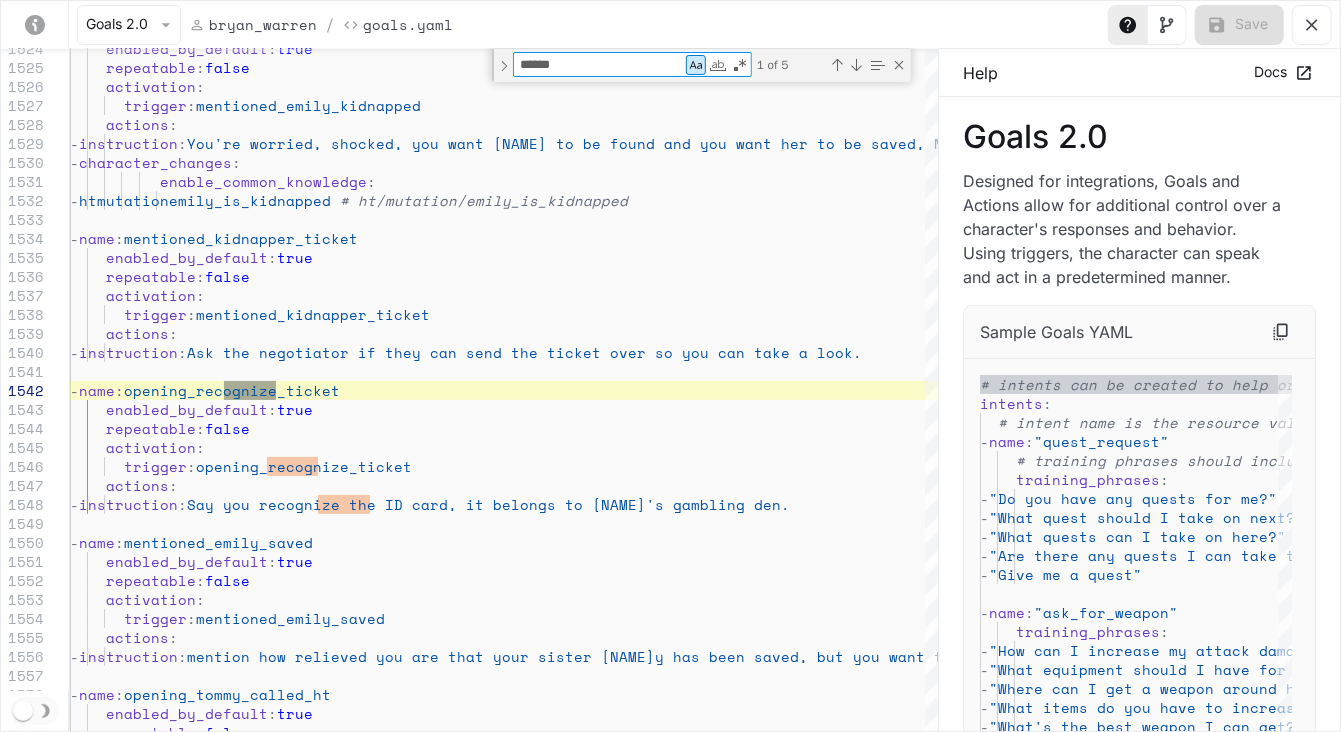 type on "******" 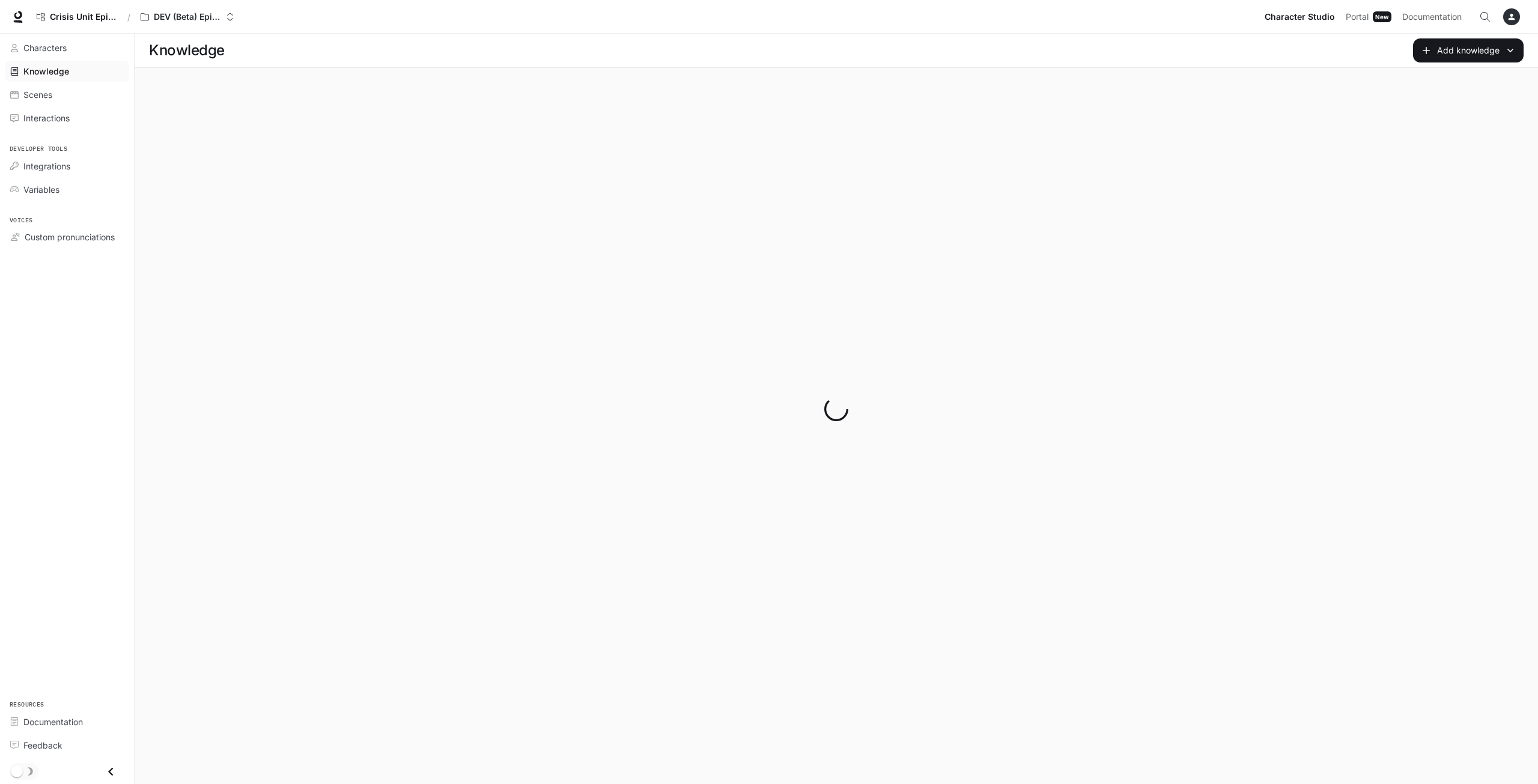 scroll, scrollTop: 0, scrollLeft: 0, axis: both 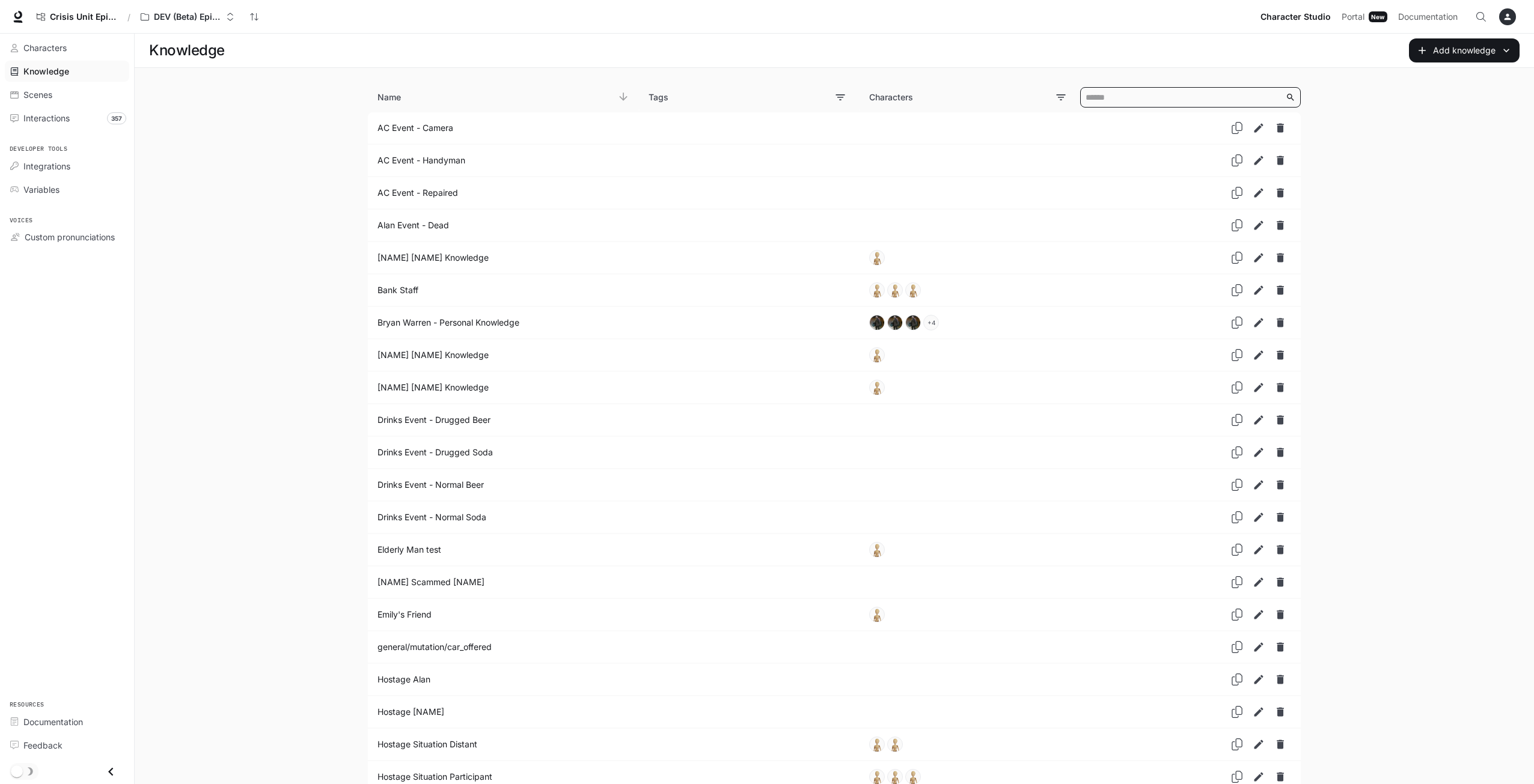 click at bounding box center (1185, 97) 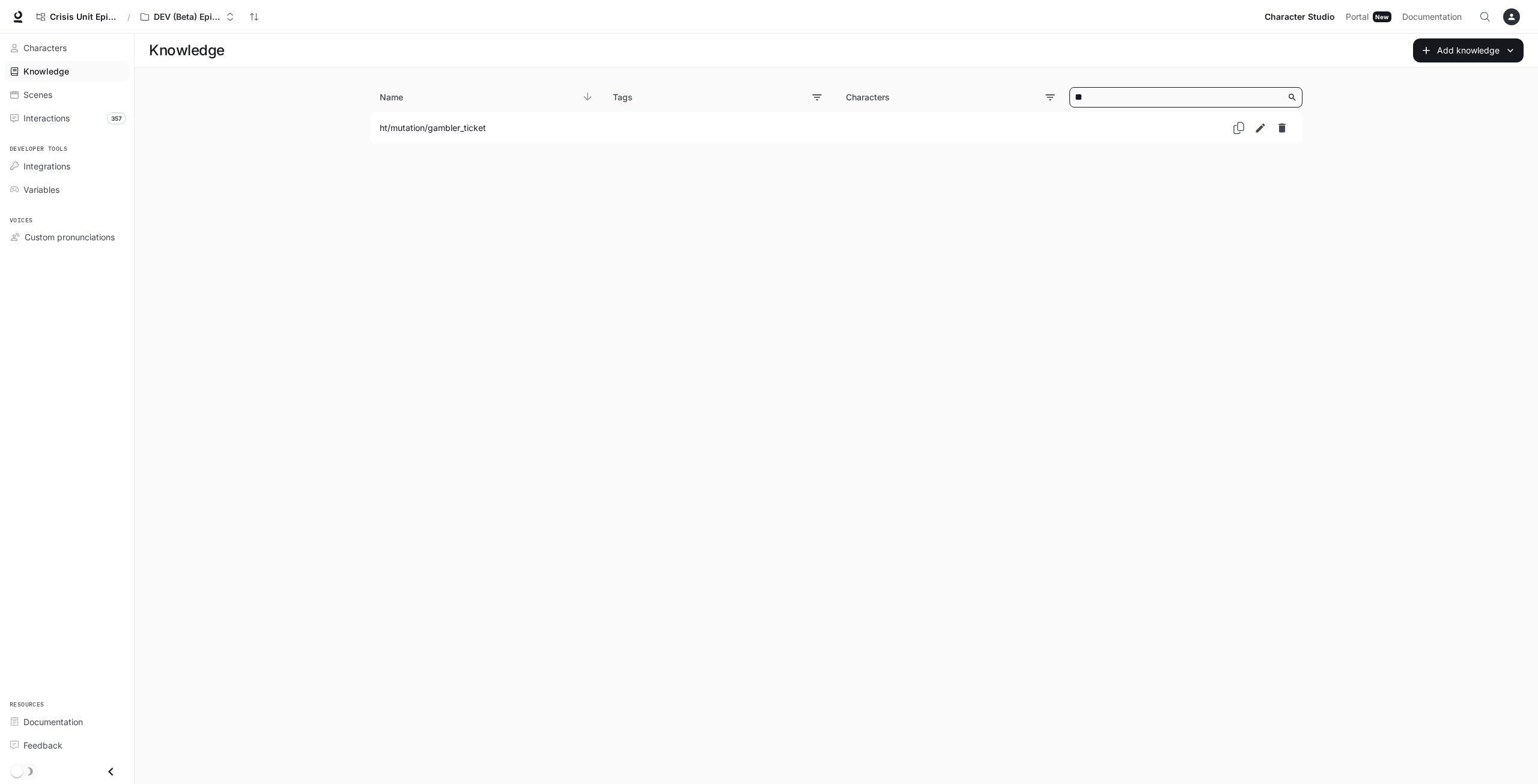 type on "*" 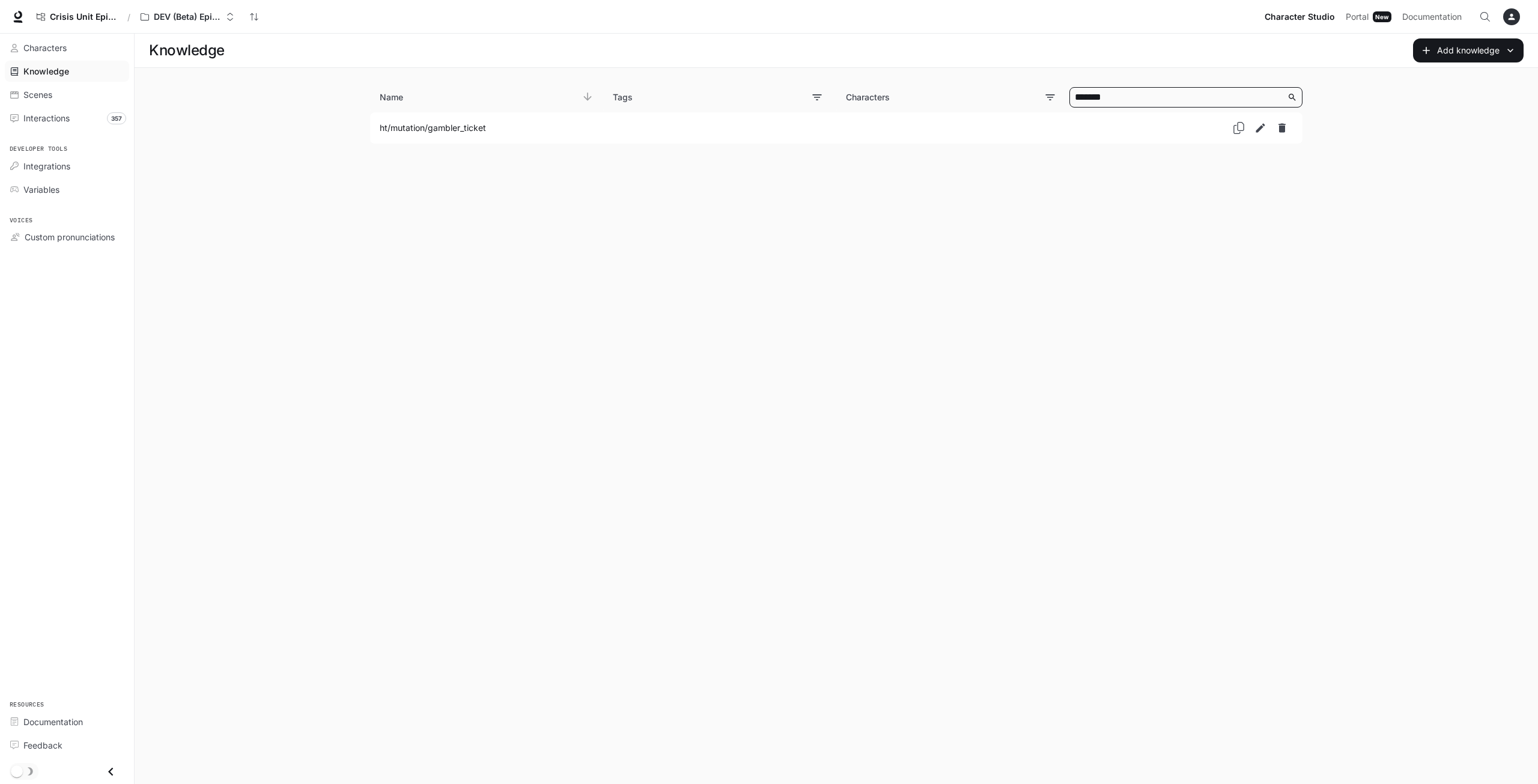 type on "*******" 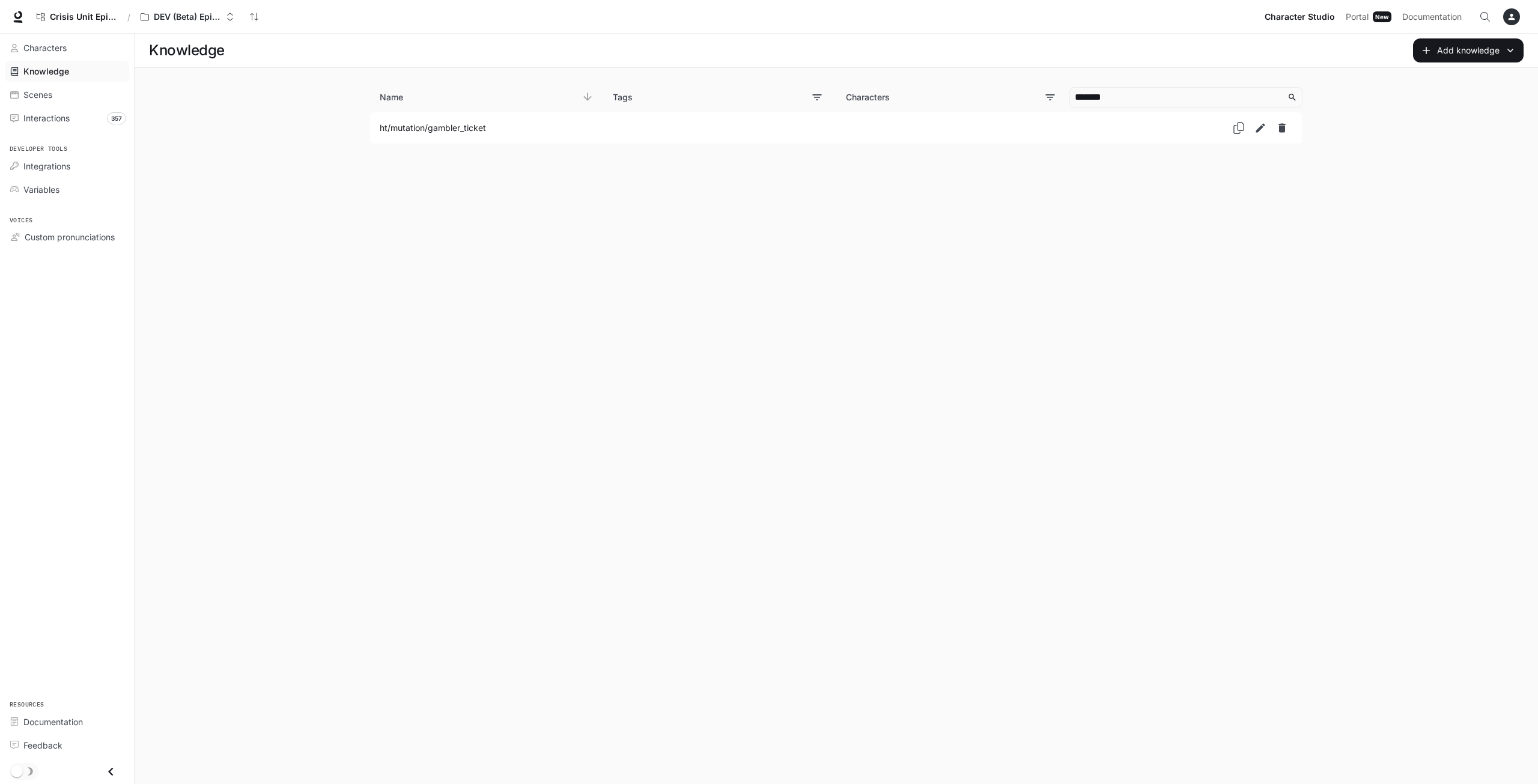 click at bounding box center (720, 128) 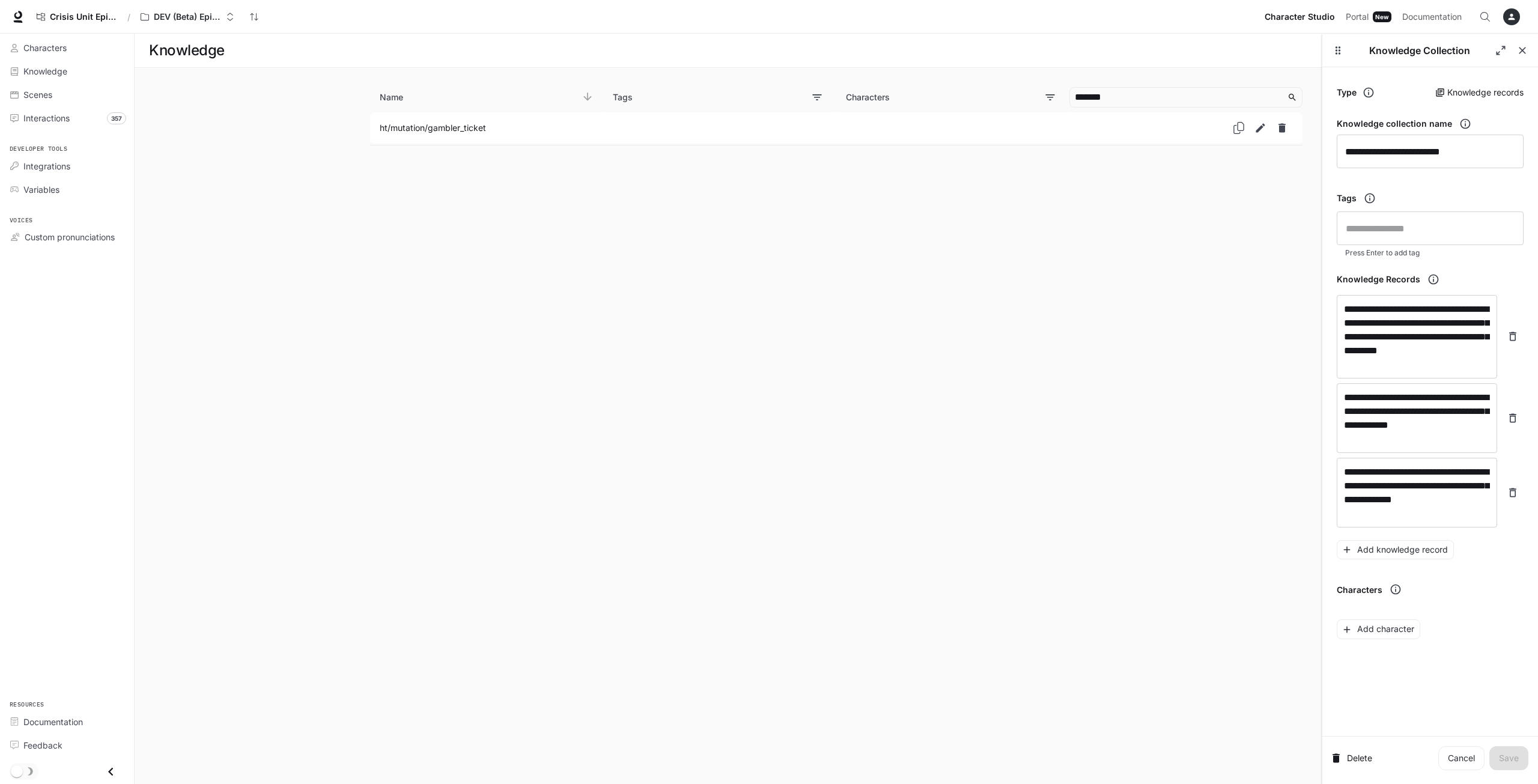 click on "**********" at bounding box center [836, 409] 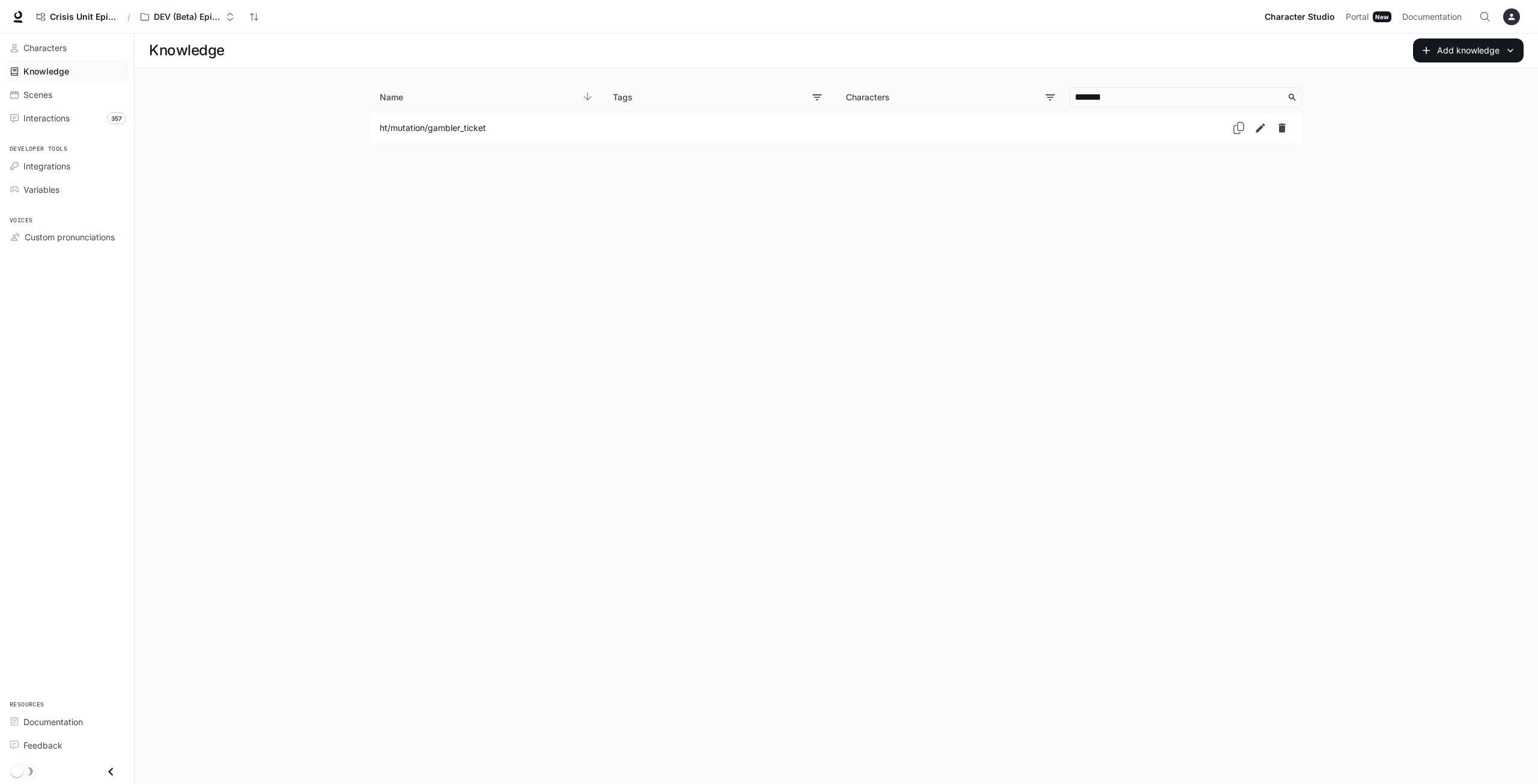 click on "Knowledge Add knowledge Name Tags Characters ******* ht/mutation/gambler_ticket" at bounding box center (836, 409) 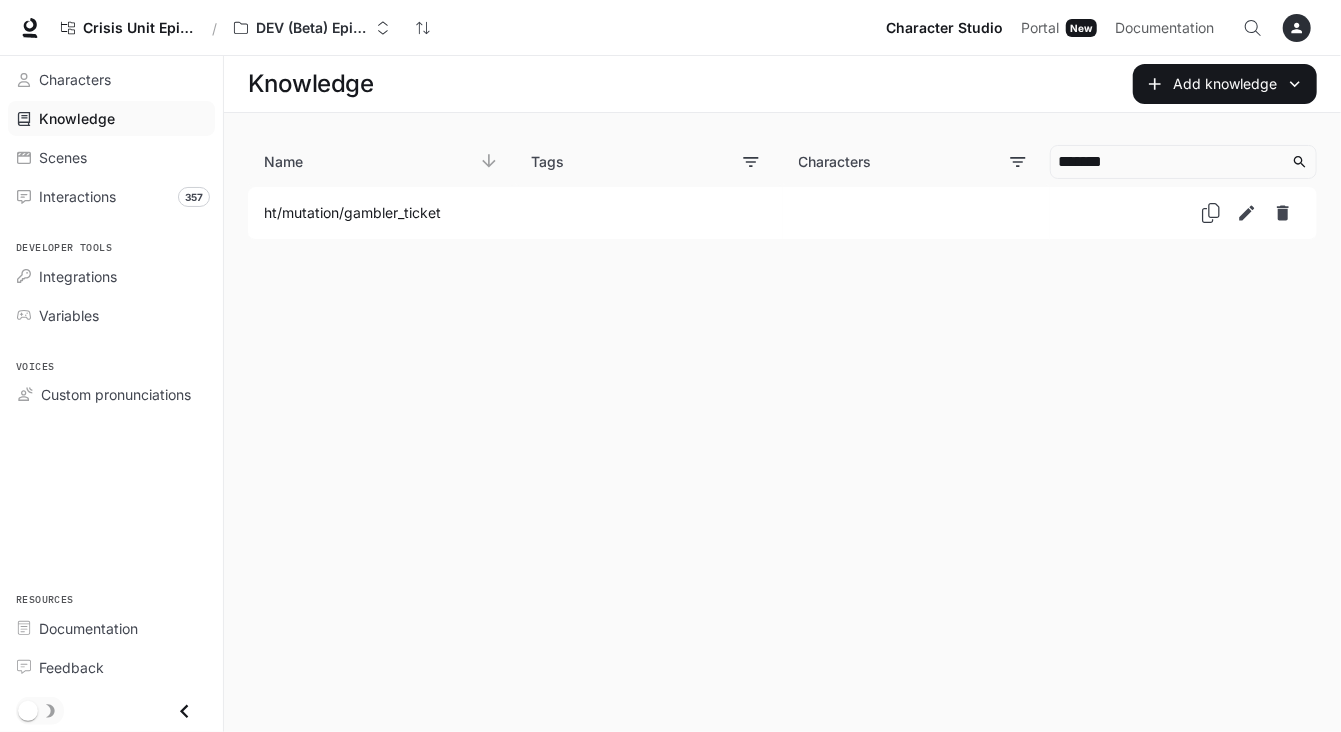click at bounding box center (1211, 213) 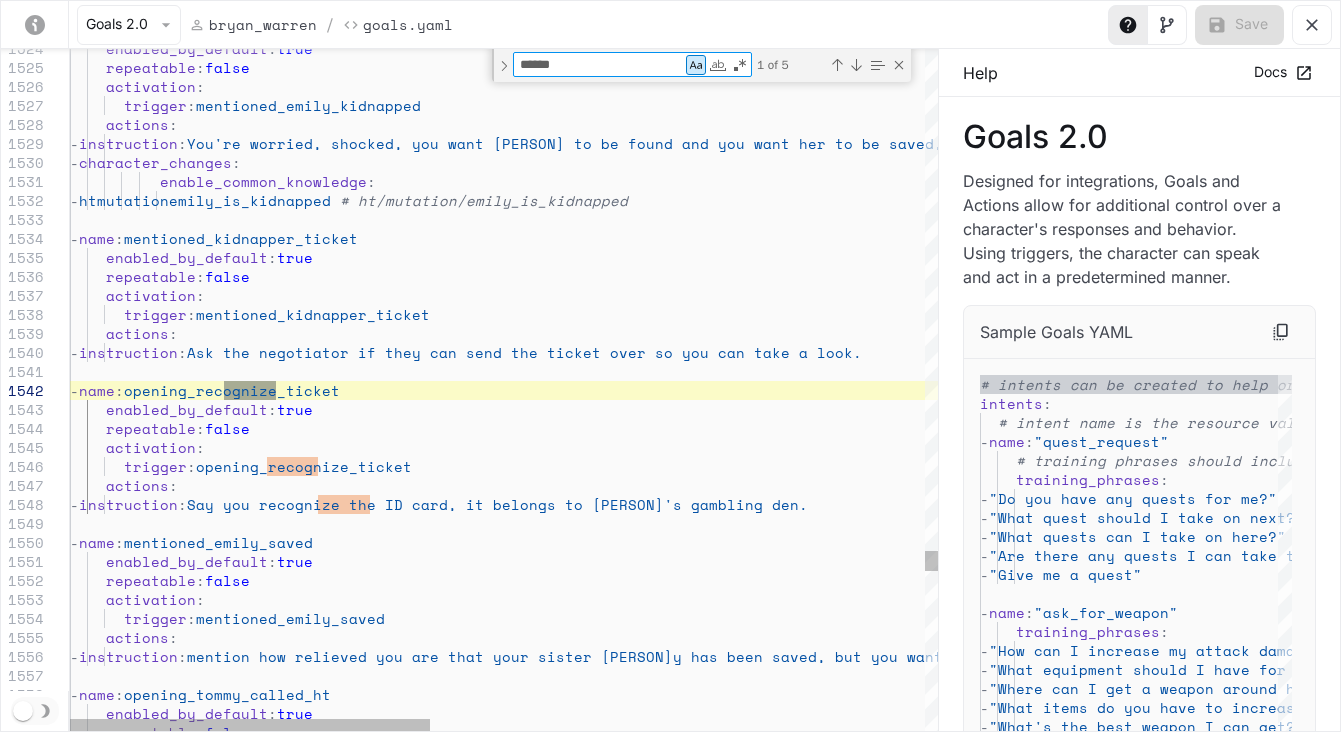 scroll, scrollTop: 2000, scrollLeft: 0, axis: vertical 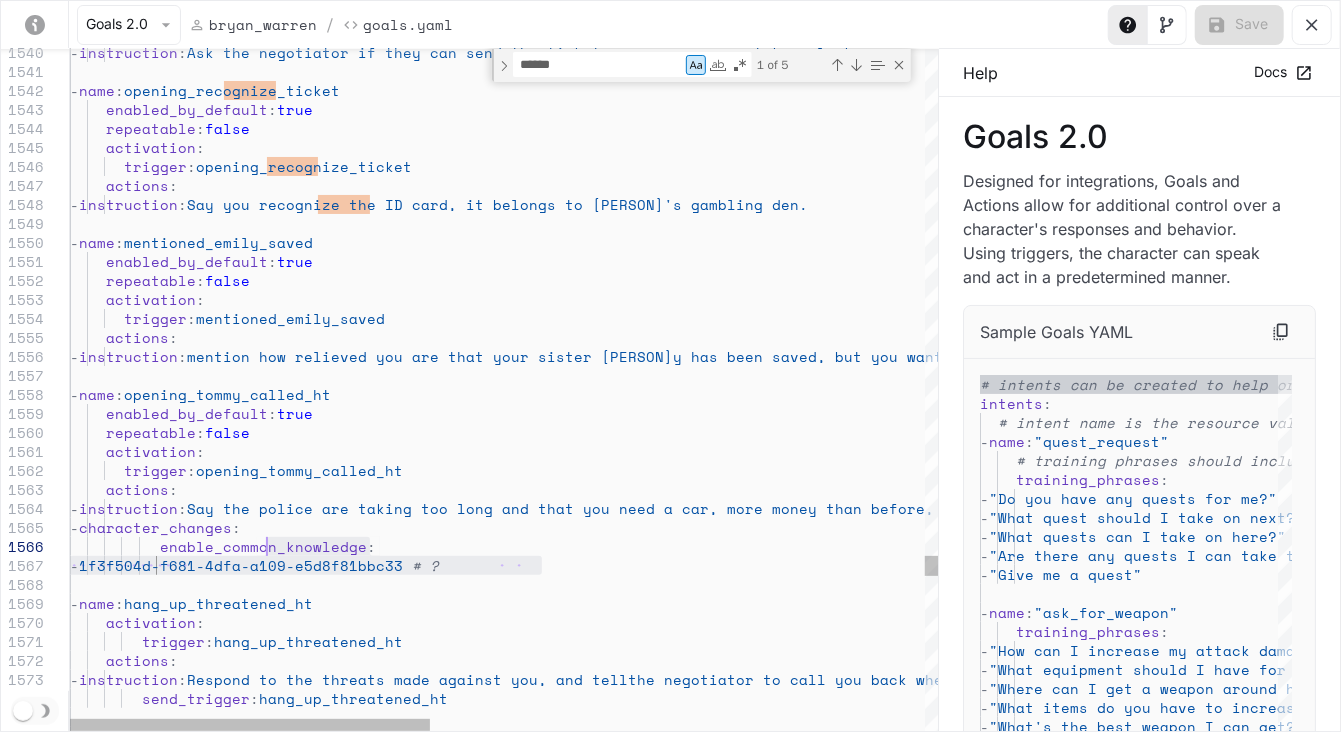 drag, startPoint x: 576, startPoint y: 575, endPoint x: 270, endPoint y: 553, distance: 306.78983 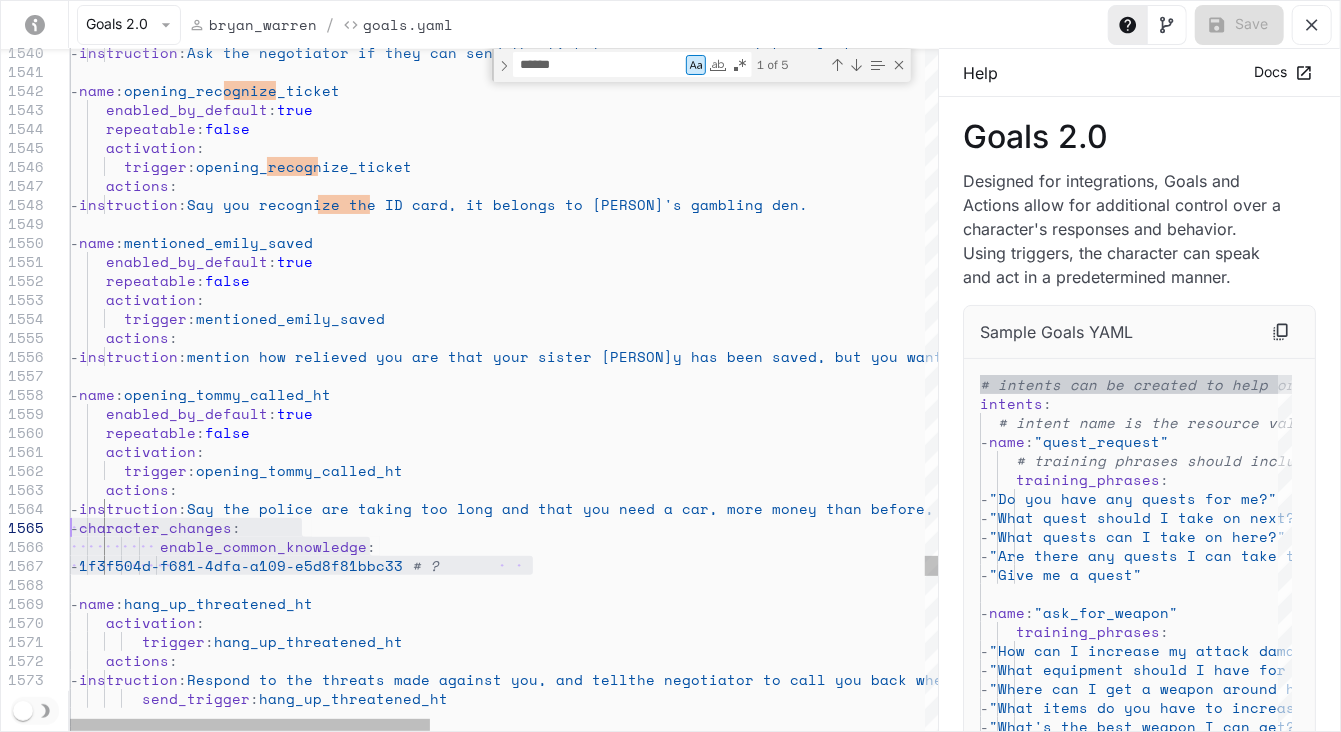 drag, startPoint x: 603, startPoint y: 565, endPoint x: -28, endPoint y: 536, distance: 631.6661 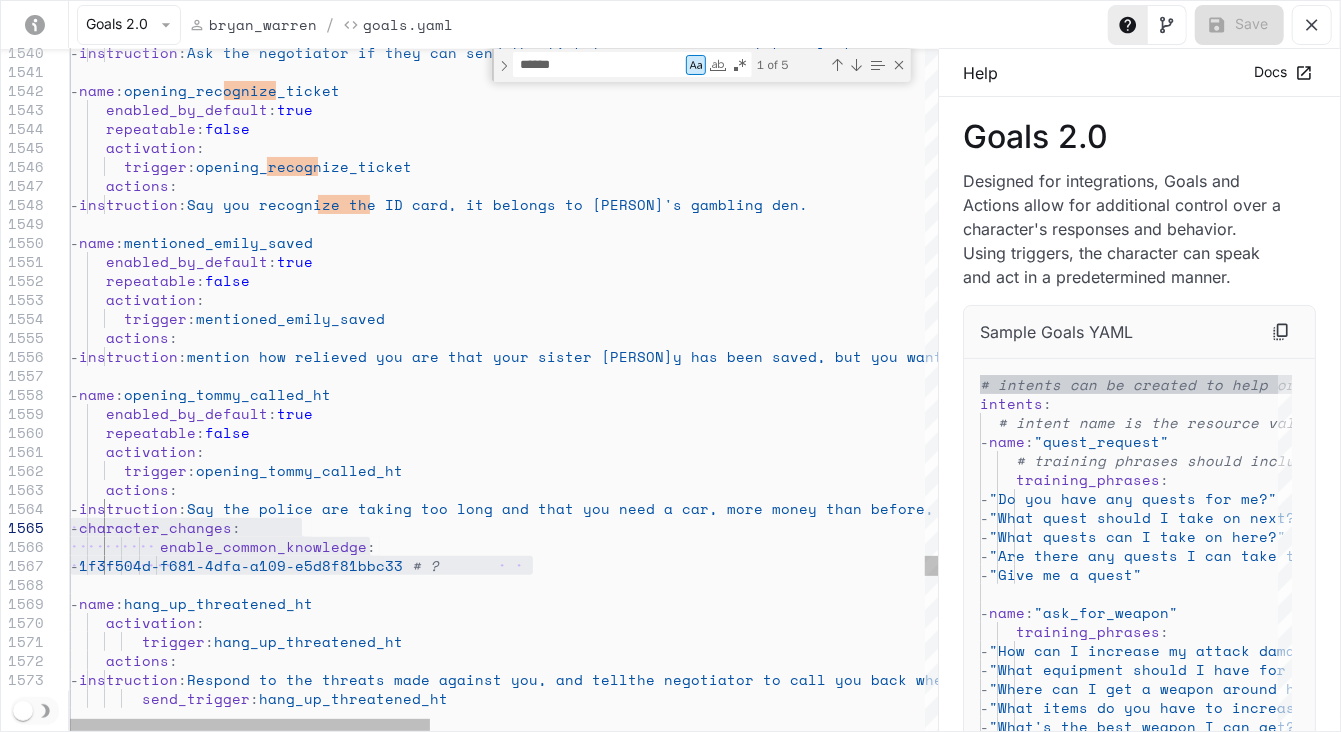 click on "-  instruction :  Ask the negotiator if they can send the ticket ove r so you can take a look.   -  name :  opening_recognize_ticket      enabled_by_default :  true      repeatable :  false      activation :        trigger :  opening_recognize_ticket      actions :       -  instruction :  Say you recognize the ID card, it belongs to Tommy 's gambling den.   -  name :  mentioned_emily_saved      enabled_by_default :  true      repeatable :  false      activation :        trigger :  mentioned_emily_saved      actions :       -  instruction :  mention how relieved you are that your sister Emil y has been saved, but you want to see some proof f irst.   -  name :  opening_tommy_called_ht      enabled_by_default :  true      repeatable :  false      activation :        trigger :  opening_tommy_called_ht      actions :       -  instruction :  : :" at bounding box center [1101, -9788] 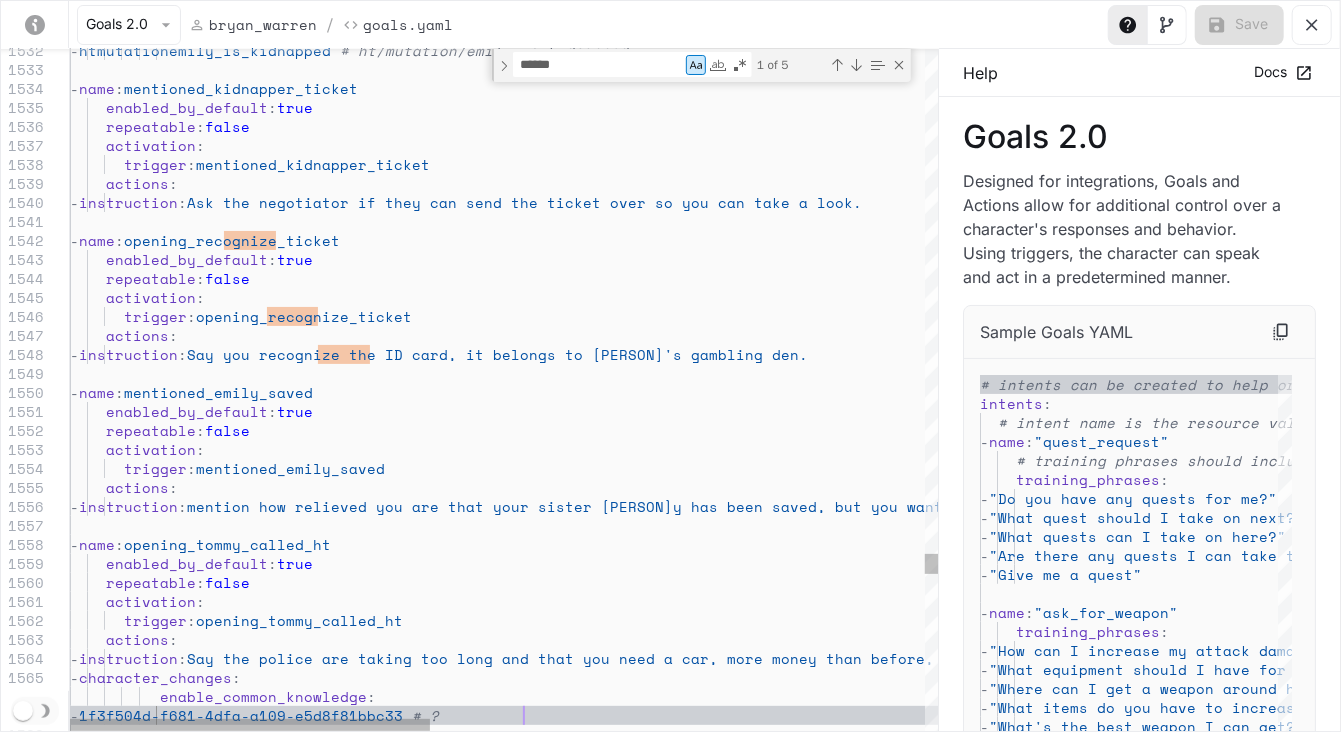 click on "-  instruction :  Ask the negotiator if they can send the ticket ove r so you can take a look.   -  name :  opening_recognize_ticket      enabled_by_default :  true      repeatable :  false      activation :        trigger :  opening_recognize_ticket      actions :       -  instruction :  Say you recognize the ID card, it belongs to Tommy 's gambling den.   -  name :  mentioned_emily_saved      enabled_by_default :  true      repeatable :  false      activation :        trigger :  mentioned_emily_saved      actions :       -  instruction :  mention how relieved you are that your sister Emil y has been saved, but you want to see some proof f irst.   -  name :  opening_tommy_called_ht      enabled_by_default :  true      repeatable :  false      activation :        trigger :  opening_tommy_called_ht      actions :       -  instruction :  : :" at bounding box center [1101, -9638] 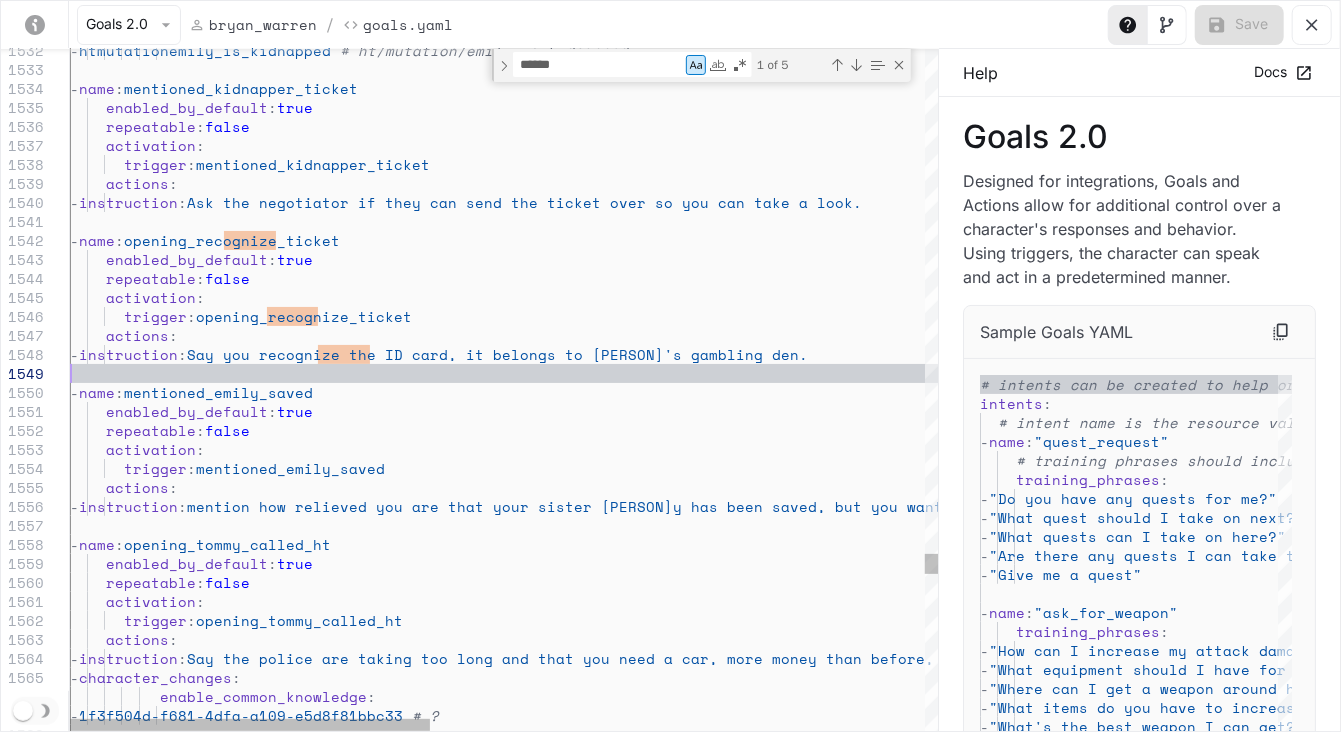 click on "-  instruction :  Ask the negotiator if they can send the ticket ove r so you can take a look.   -  name :  opening_recognize_ticket      enabled_by_default :  true      repeatable :  false      activation :        trigger :  opening_recognize_ticket      actions :       -  instruction :  Say you recognize the ID card, it belongs to Tommy 's gambling den.   -  name :  mentioned_emily_saved      enabled_by_default :  true      repeatable :  false      activation :        trigger :  mentioned_emily_saved      actions :       -  instruction :  mention how relieved you are that your sister Emil y has been saved, but you want to see some proof f irst.   -  name :  opening_tommy_called_ht      enabled_by_default :  true      repeatable :  false      activation :        trigger :  opening_tommy_called_ht      actions :       -  instruction :  : :" at bounding box center [1101, -9638] 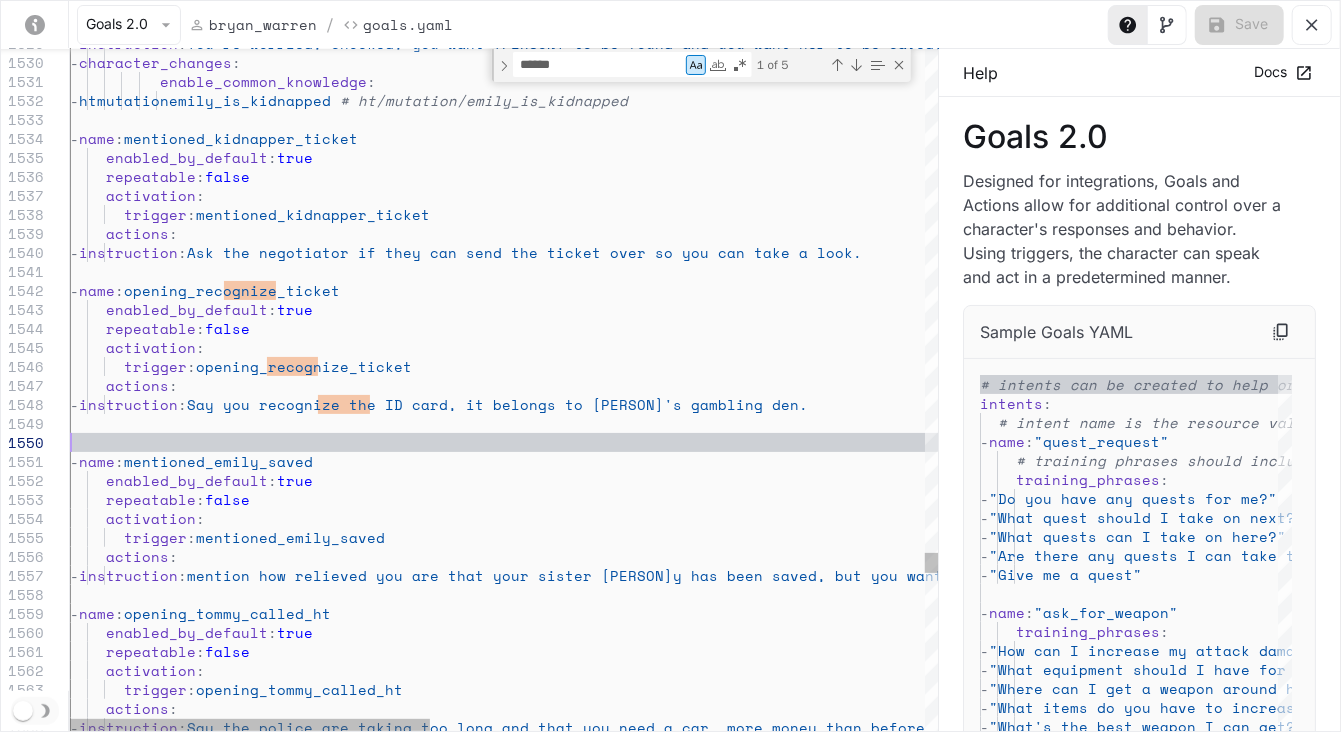 scroll, scrollTop: 170, scrollLeft: 0, axis: vertical 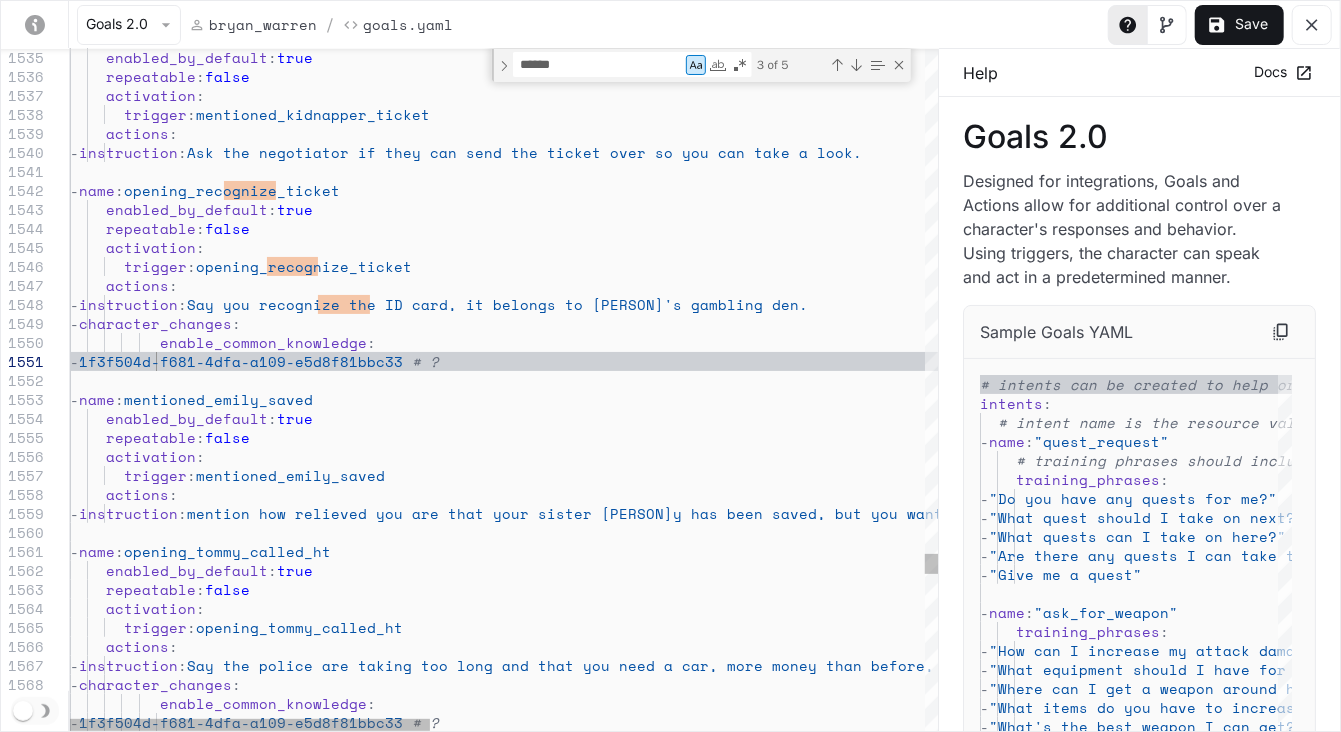 click on "-  instruction :  Ask the negotiator if they can send the ticket ove r so you can take a look.   -  name :  opening_recognize_ticket      enabled_by_default :  true      repeatable :  false      activation :        trigger :  opening_recognize_ticket      actions :       -  instruction :  Say you recognize the ID card, it belongs to Tommy 's gambling den.       -  character_changes :   -  name :  mentioned_emily_saved      enabled_by_default :  true      repeatable :  false      activation :        trigger :  mentioned_emily_saved      actions :       -  instruction :  mention how relieved you are that your sister Emil y has been saved, but you want to see some proof f irst.   -  name :  opening_tommy_called_ht      enabled_by_default :  true      repeatable :  false      activation :        trigger :  opening_tommy_called_ht      activation :" at bounding box center (1101, -9660) 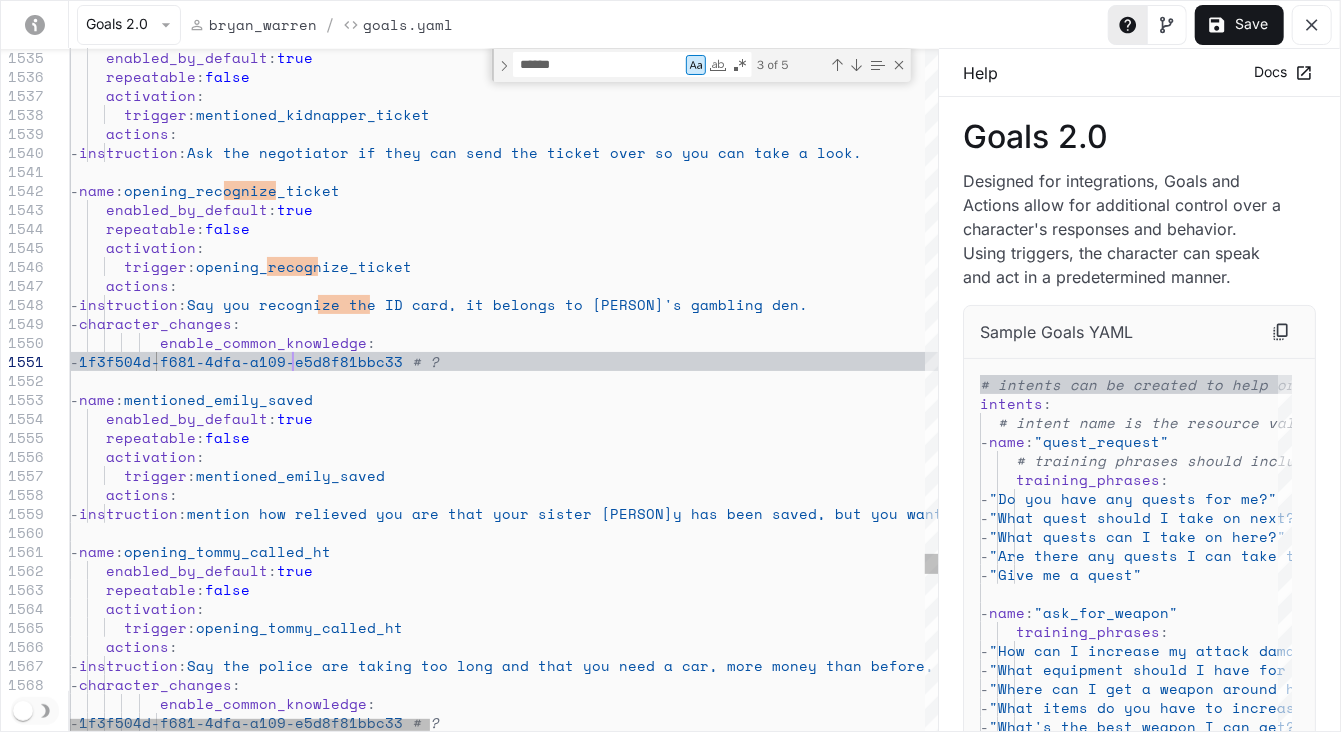 click on "-  instruction :  Ask the negotiator if they can send the ticket ove r so you can take a look.   -  name :  opening_recognize_ticket      enabled_by_default :  true      repeatable :  false      activation :        trigger :  opening_recognize_ticket      actions :       -  instruction :  Say you recognize the ID card, it belongs to Tommy 's gambling den.       -  character_changes :   -  name :  mentioned_emily_saved      enabled_by_default :  true      repeatable :  false      activation :        trigger :  mentioned_emily_saved      actions :       -  instruction :  mention how relieved you are that your sister Emil y has been saved, but you want to see some proof f irst.   -  name :  opening_tommy_called_ht      enabled_by_default :  true      repeatable :  false      activation :        trigger :  opening_tommy_called_ht      activation :" at bounding box center (1101, -9660) 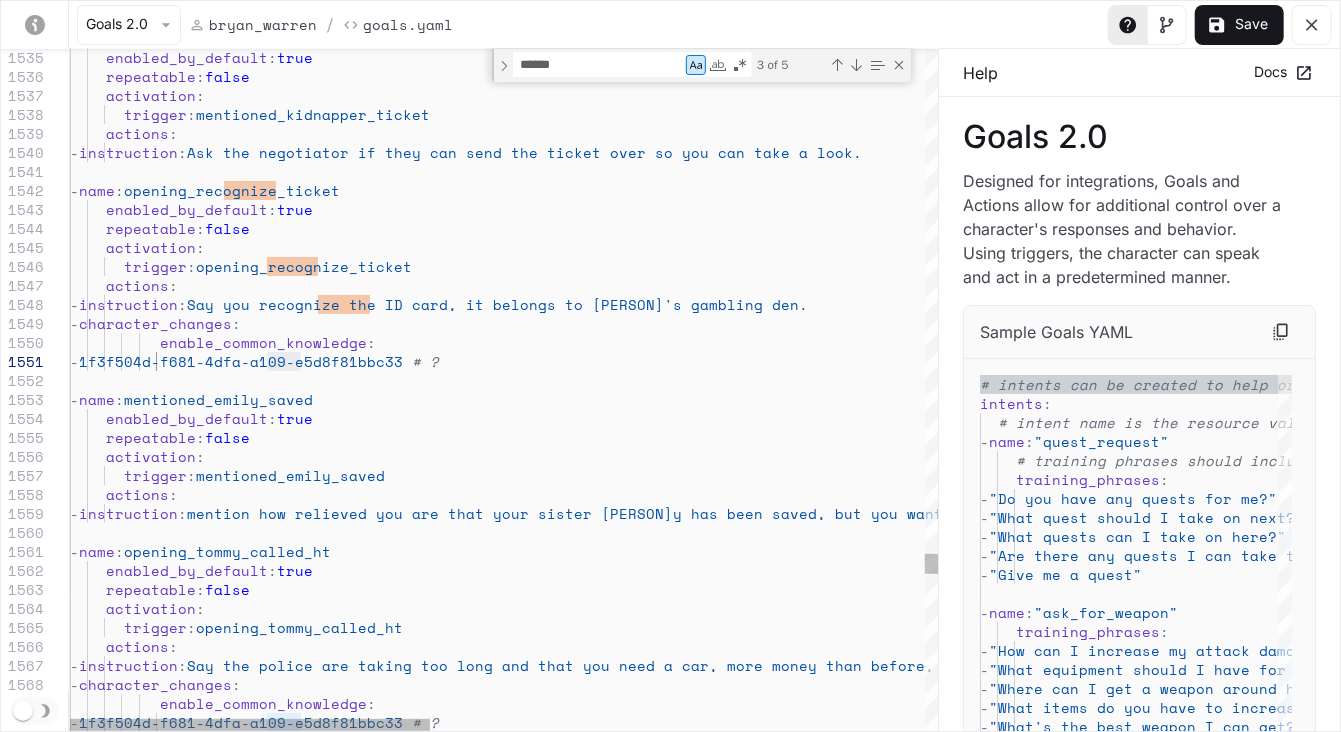 click on "-  instruction :  Ask the negotiator if they can send the ticket ove r so you can take a look.   -  name :  opening_recognize_ticket      enabled_by_default :  true      repeatable :  false      activation :        trigger :  opening_recognize_ticket      actions :       -  instruction :  Say you recognize the ID card, it belongs to Tommy 's gambling den.       -  character_changes :   -  name :  mentioned_emily_saved      enabled_by_default :  true      repeatable :  false      activation :        trigger :  mentioned_emily_saved      actions :       -  instruction :  mention how relieved you are that your sister Emil y has been saved, but you want to see some proof f irst.   -  name :  opening_tommy_called_ht      enabled_by_default :  true      repeatable :  false      activation :        trigger :  opening_tommy_called_ht      activation :" at bounding box center [1101, -9660] 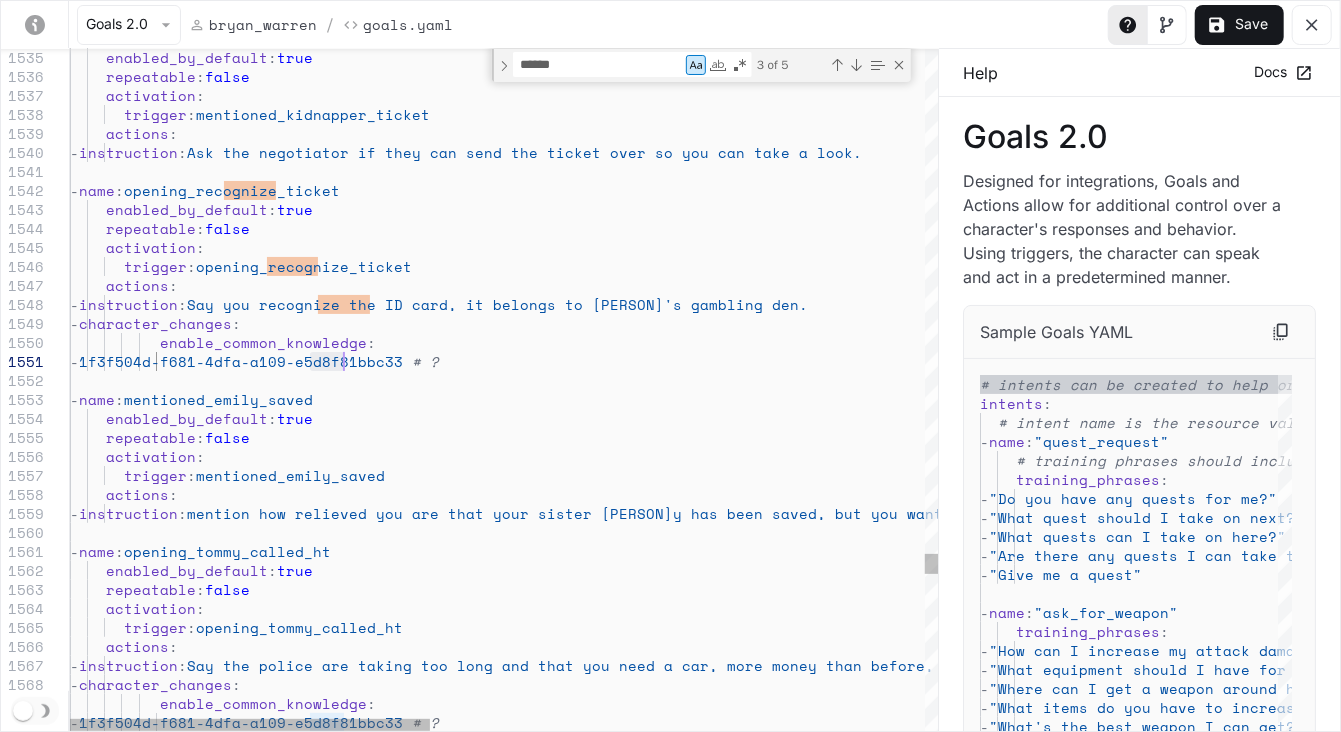 click on "-  instruction :  Ask the negotiator if they can send the ticket ove r so you can take a look.   -  name :  opening_recognize_ticket      enabled_by_default :  true      repeatable :  false      activation :        trigger :  opening_recognize_ticket      actions :       -  instruction :  Say you recognize the ID card, it belongs to Tommy 's gambling den.       -  character_changes :   -  name :  mentioned_emily_saved      enabled_by_default :  true      repeatable :  false      activation :        trigger :  mentioned_emily_saved      actions :       -  instruction :  mention how relieved you are that your sister Emil y has been saved, but you want to see some proof f irst.   -  name :  opening_tommy_called_ht      enabled_by_default :  true      repeatable :  false      activation :        trigger :  opening_tommy_called_ht      activation :" at bounding box center [1101, -9660] 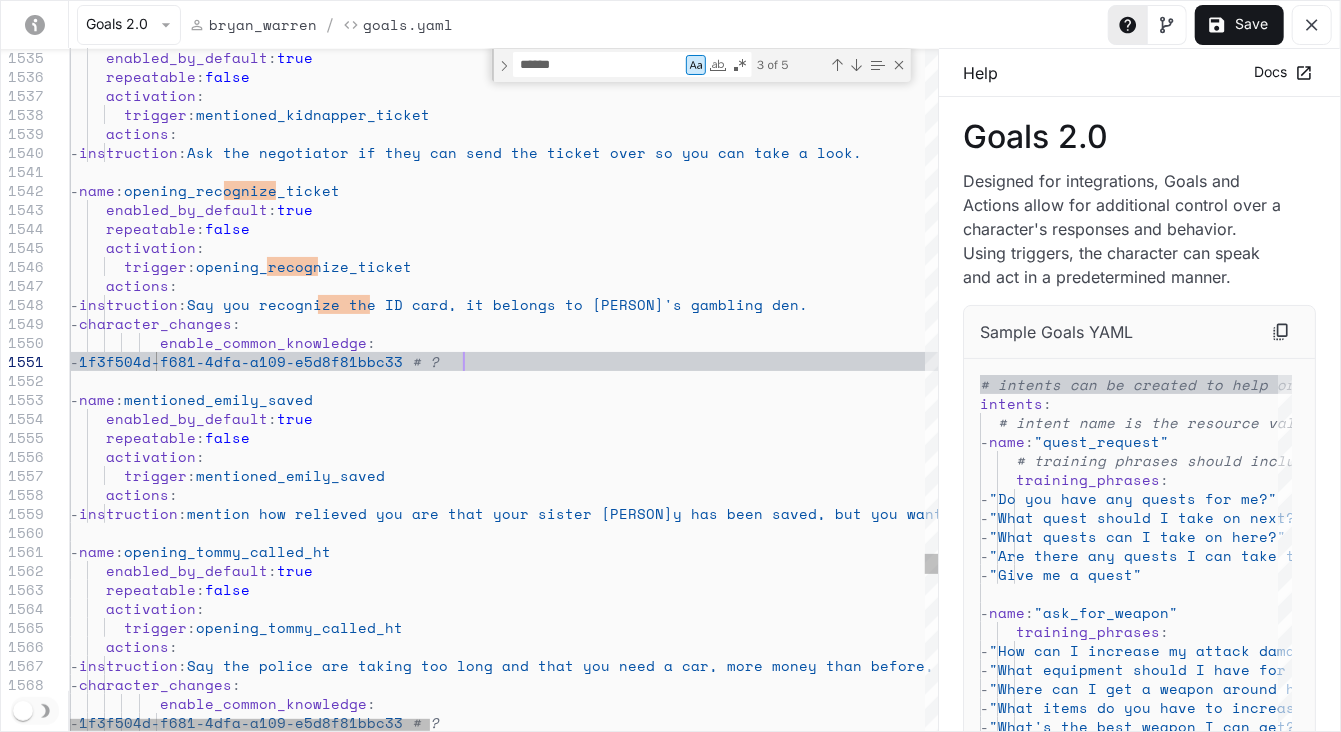 click on "-  instruction :  Ask the negotiator if they can send the ticket ove r so you can take a look.   -  name :  opening_recognize_ticket      enabled_by_default :  true      repeatable :  false      activation :        trigger :  opening_recognize_ticket      actions :       -  instruction :  Say you recognize the ID card, it belongs to Tommy 's gambling den.       -  character_changes :   -  name :  mentioned_emily_saved      enabled_by_default :  true      repeatable :  false      activation :        trigger :  mentioned_emily_saved      actions :       -  instruction :  mention how relieved you are that your sister Emil y has been saved, but you want to see some proof f irst.   -  name :  opening_tommy_called_ht      enabled_by_default :  true      repeatable :  false      activation :        trigger :  opening_tommy_called_ht      activation :" at bounding box center [1101, -9660] 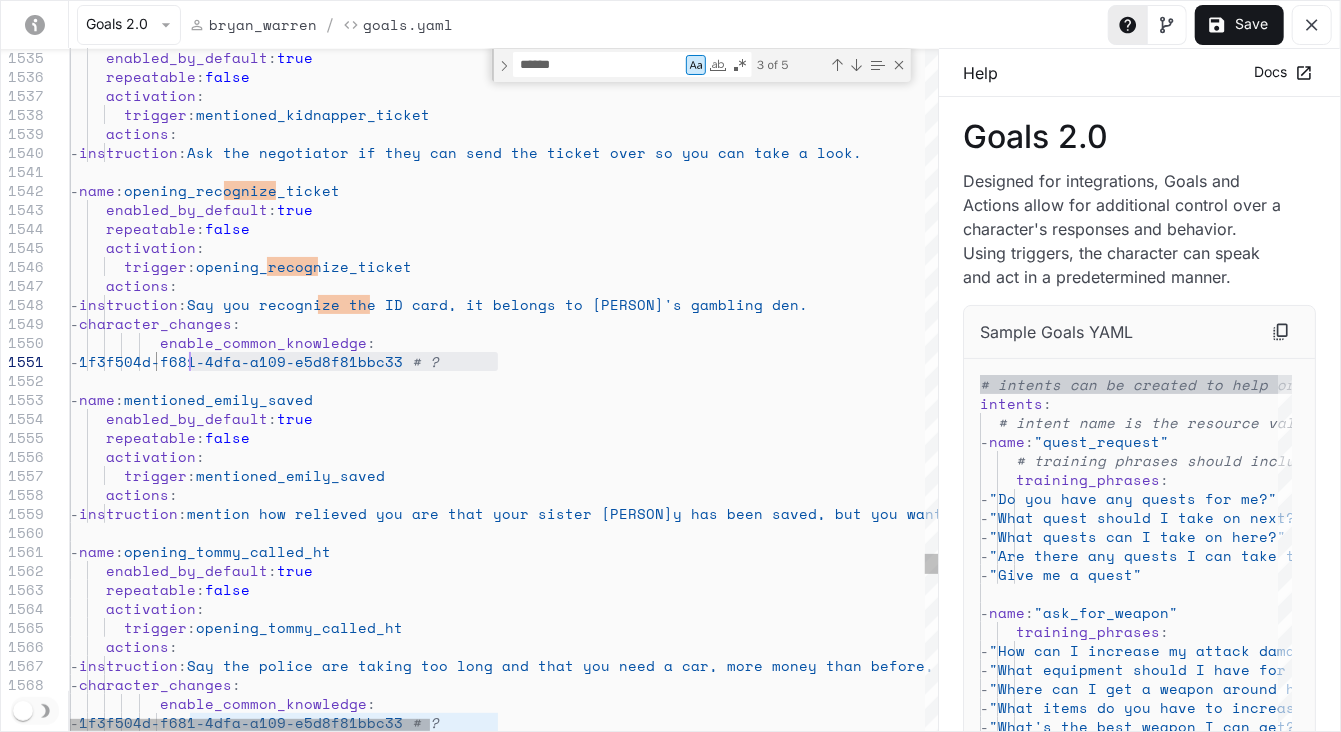 drag, startPoint x: 500, startPoint y: 361, endPoint x: 190, endPoint y: 365, distance: 310.02582 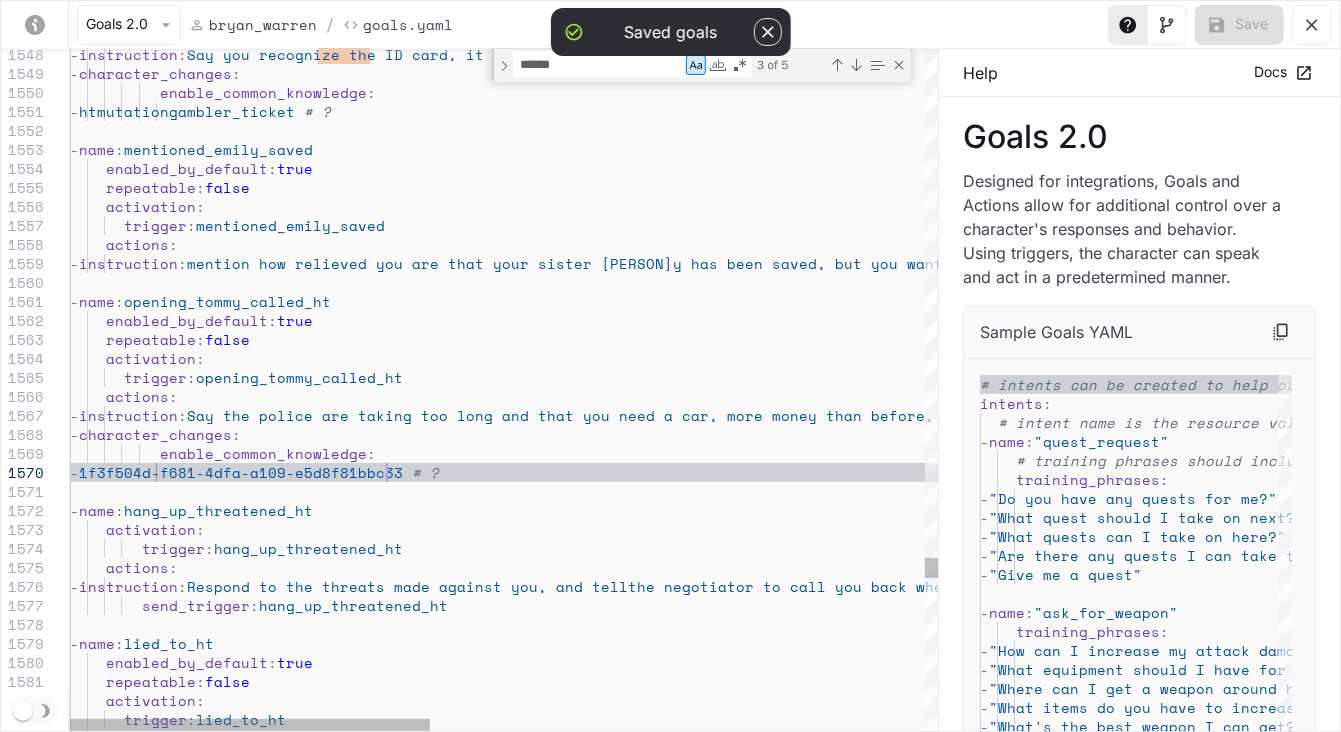 click on "-  instruction :  Say you recognize the ID card, it belongs to Tommy 's gambling den.       -  character_changes :   -  name :  mentioned_emily_saved      enabled_by_default :  true      repeatable :  false      activation :        trigger :  mentioned_emily_saved      actions :       -  instruction :  mention how relieved you are that your sister Emil y has been saved, but you want to see some proof f irst.   -  name :  opening_tommy_called_ht      enabled_by_default :  true      repeatable :  false      activation :        trigger :  opening_tommy_called_ht            enable_common_knowledge :             -  htmutationgambler_ticket   # ?      actions :       -  instruction :  Say the police are taking too long and that you ne ed a car, more money than before, and you'll solve  the Emily situation yourself.        -  : :   # ?" at bounding box center (1101, -9910) 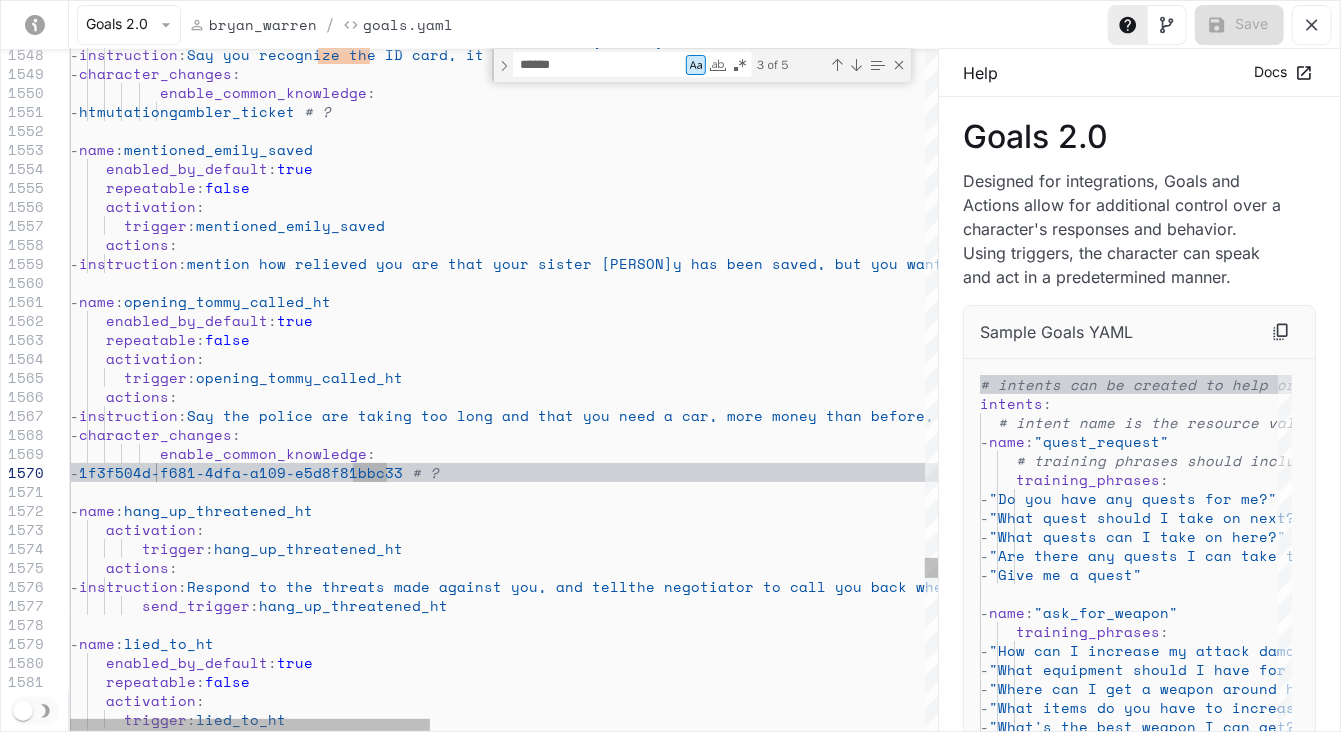click on "-  instruction :  Say you recognize the ID card, it belongs to Tommy 's gambling den.       -  character_changes :   -  name :  mentioned_emily_saved      enabled_by_default :  true      repeatable :  false      activation :        trigger :  mentioned_emily_saved      actions :       -  instruction :  mention how relieved you are that your sister Emil y has been saved, but you want to see some proof f irst.   -  name :  opening_tommy_called_ht      enabled_by_default :  true      repeatable :  false      activation :        trigger :  opening_tommy_called_ht            enable_common_knowledge :             -  htmutationgambler_ticket   # ?      actions :       -  instruction :  Say the police are taking too long and that you ne ed a car, more money than before, and you'll solve  the Emily situation yourself.        -  : :   # ?" at bounding box center (1101, -9910) 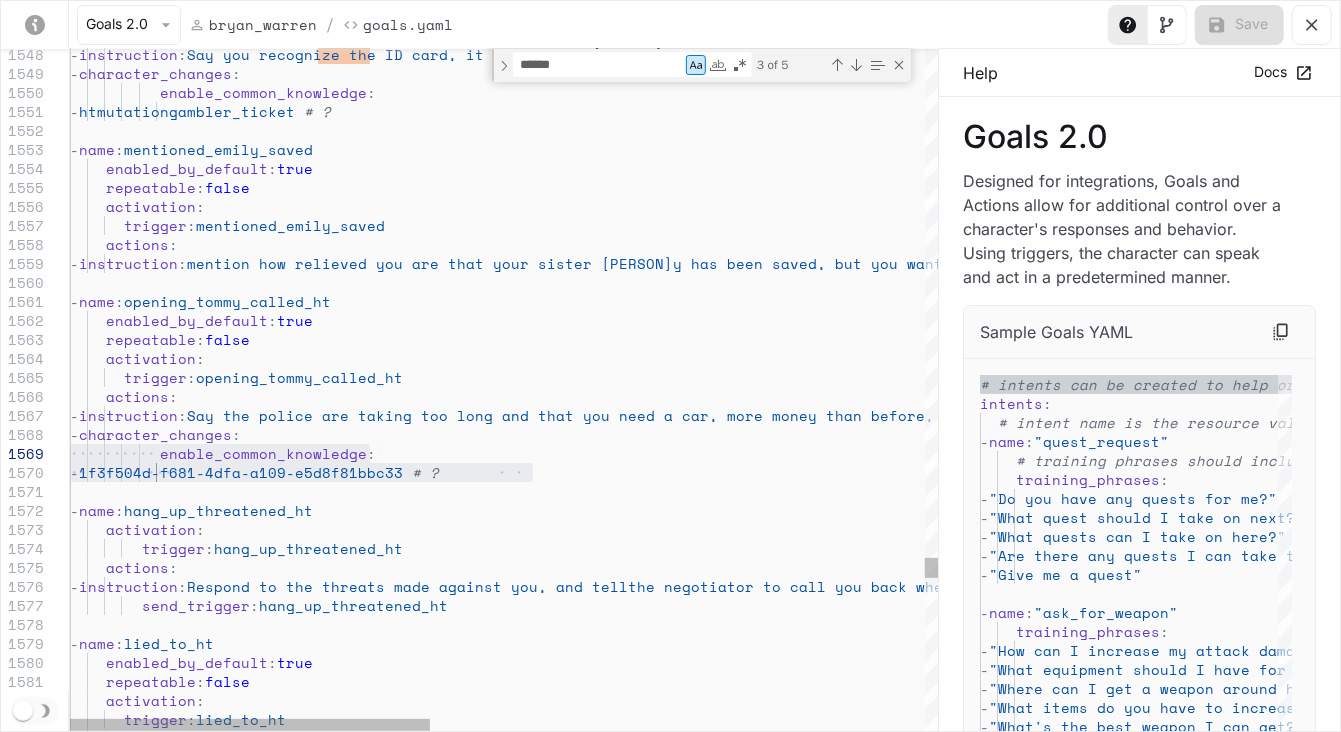 drag, startPoint x: 638, startPoint y: 471, endPoint x: -20, endPoint y: 439, distance: 658.77765 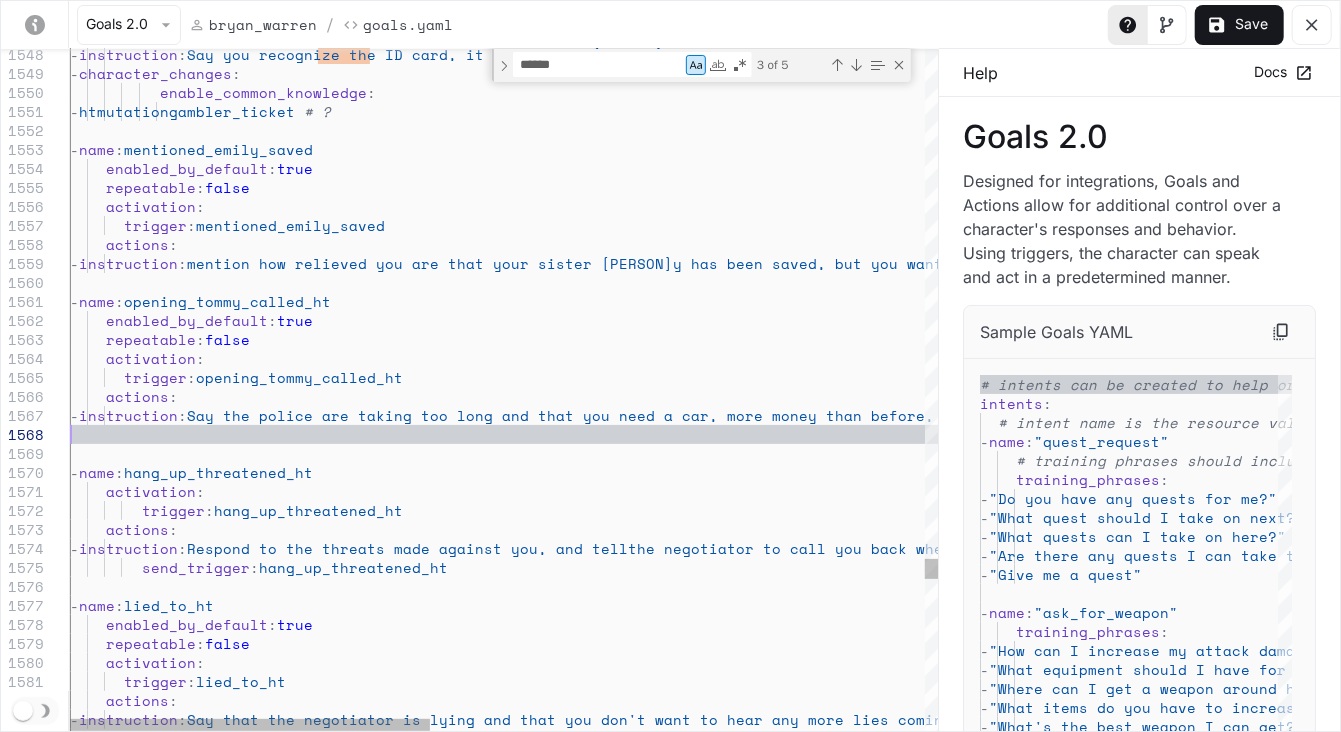 type on "**********" 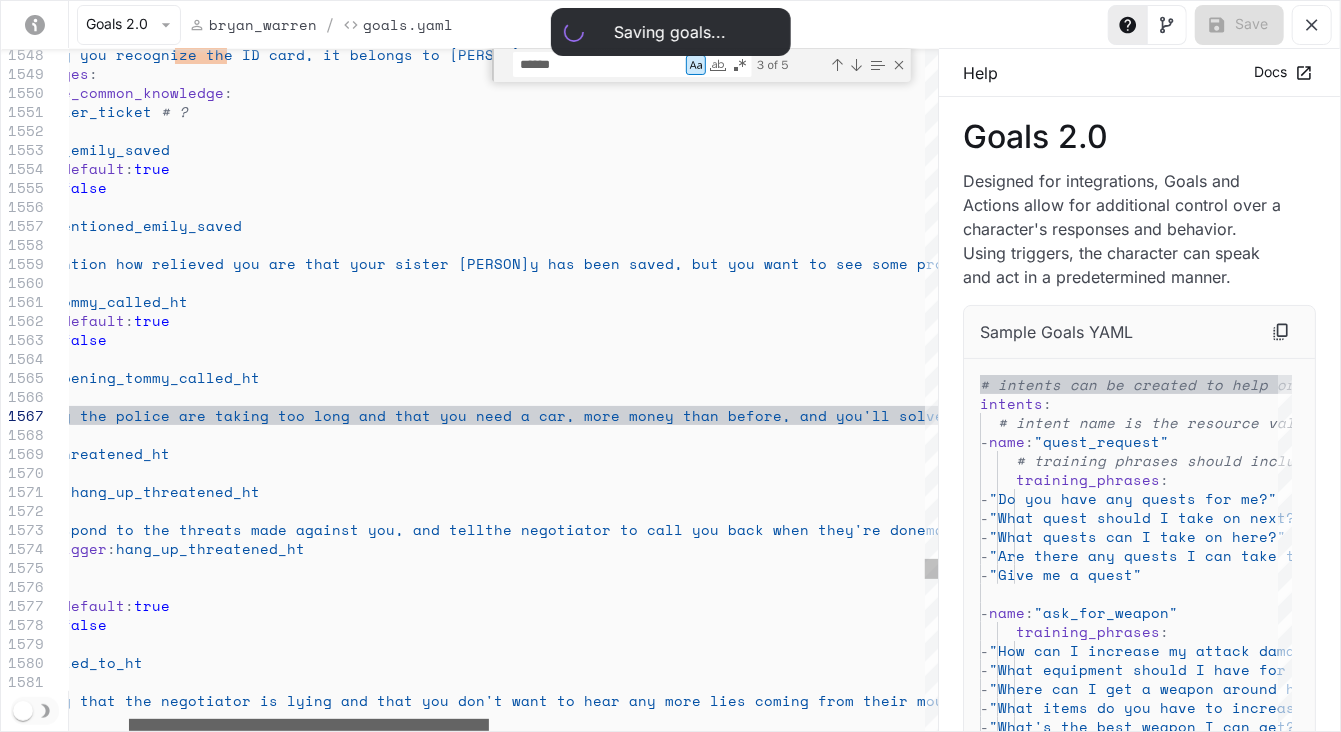 click at bounding box center (309, 725) 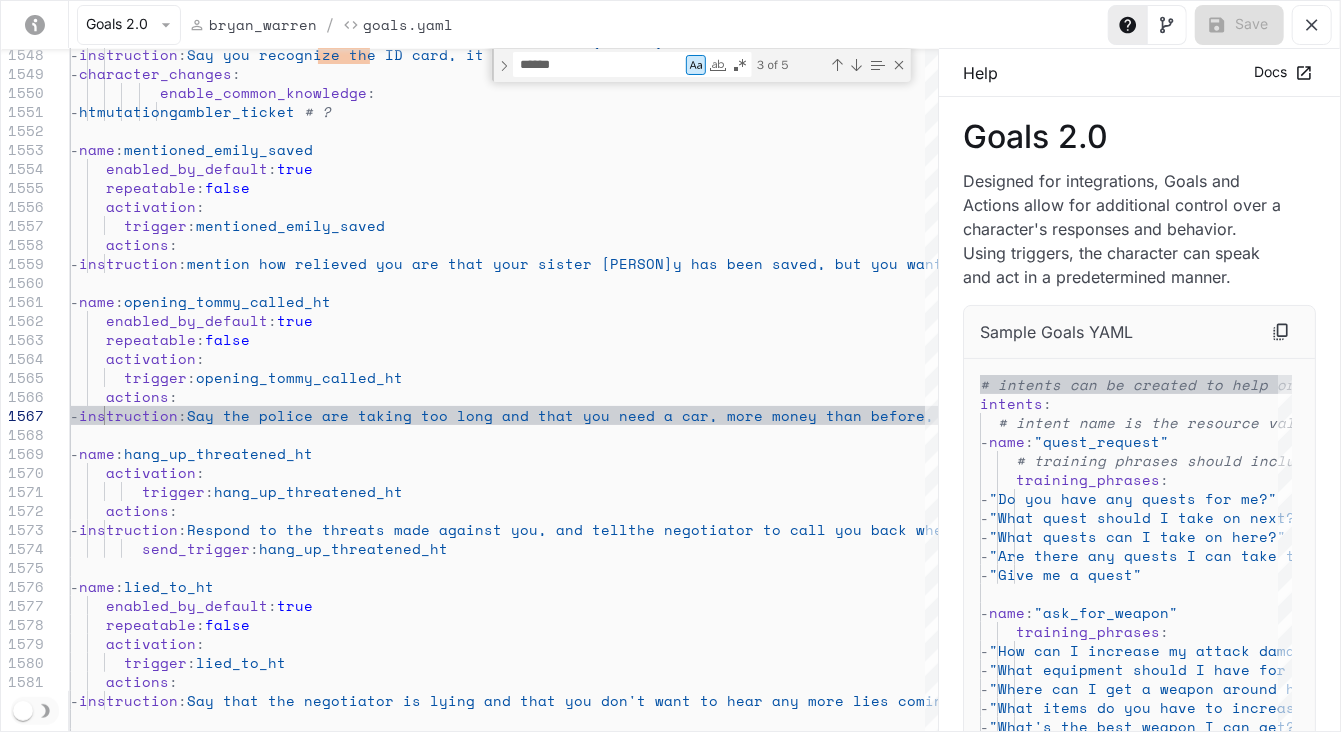 click on "Help Docs" at bounding box center (1139, 73) 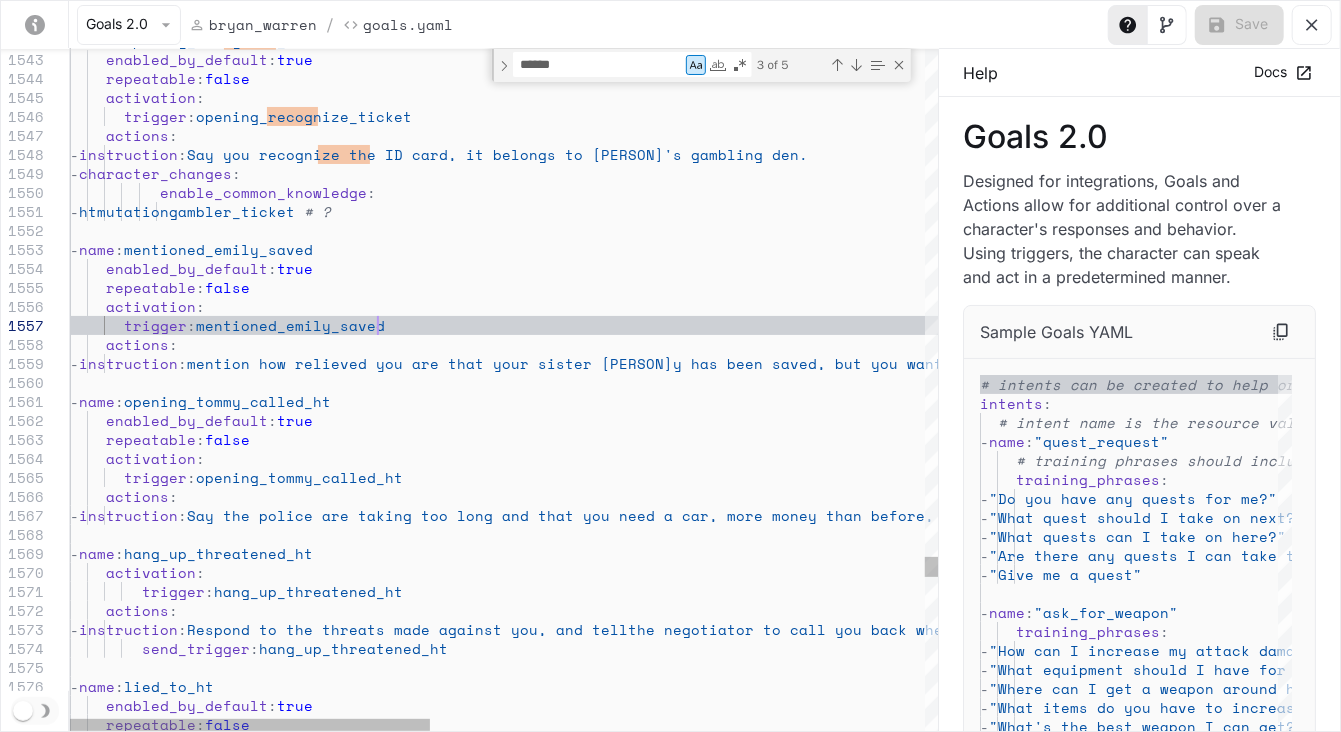 scroll, scrollTop: 170, scrollLeft: 1078, axis: both 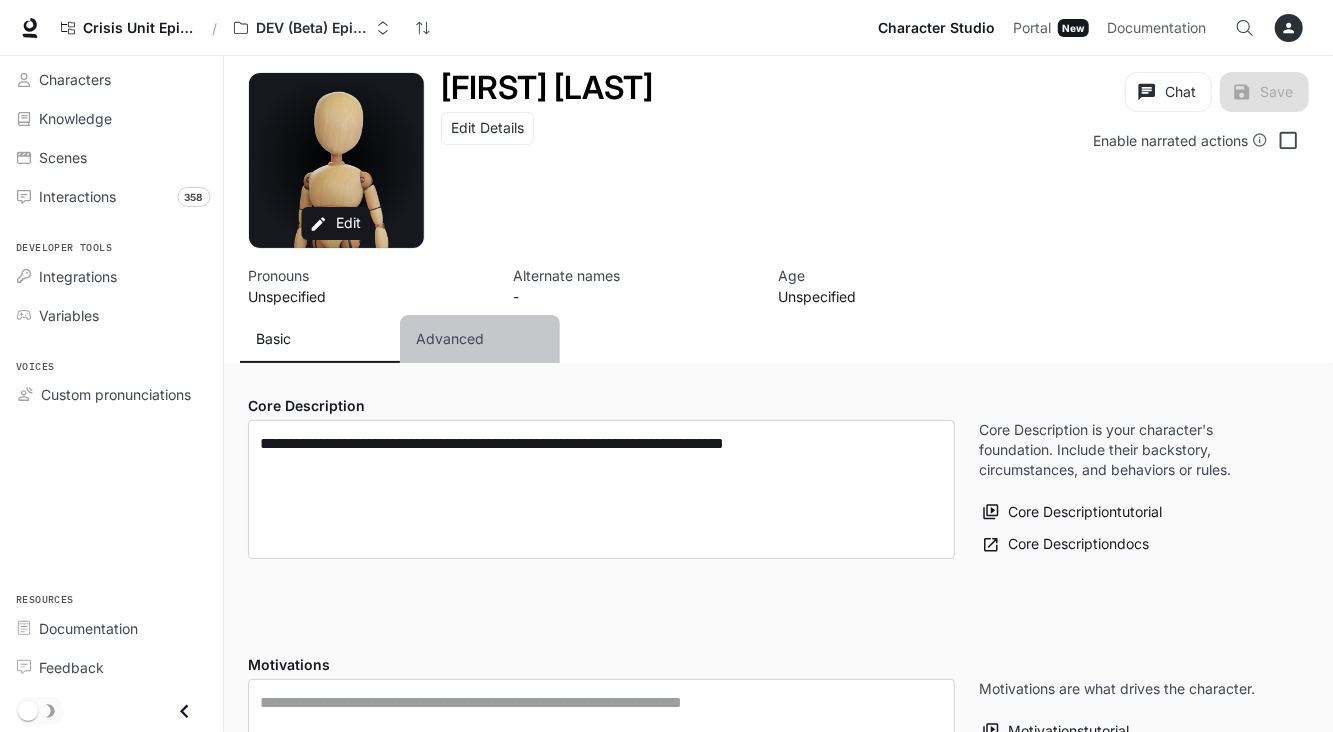 click on "Advanced" at bounding box center (480, 339) 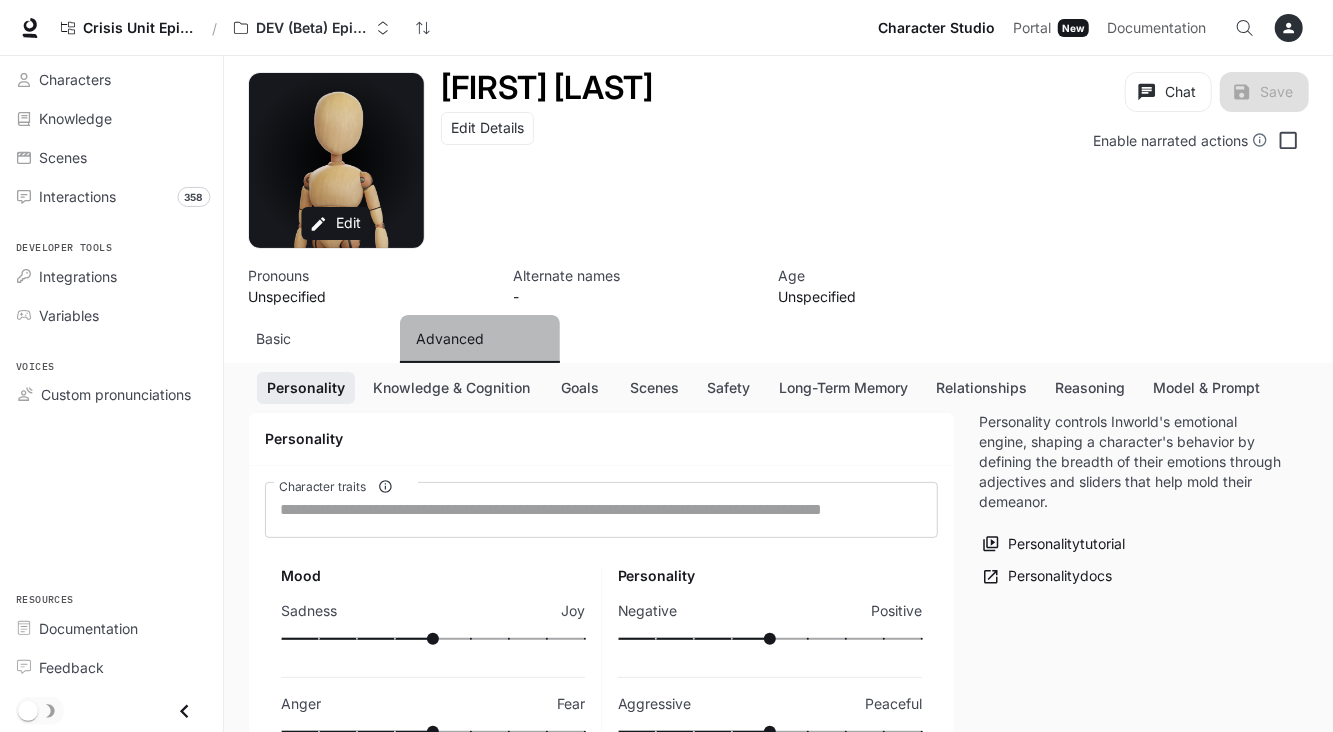 click on "Advanced" at bounding box center [480, 339] 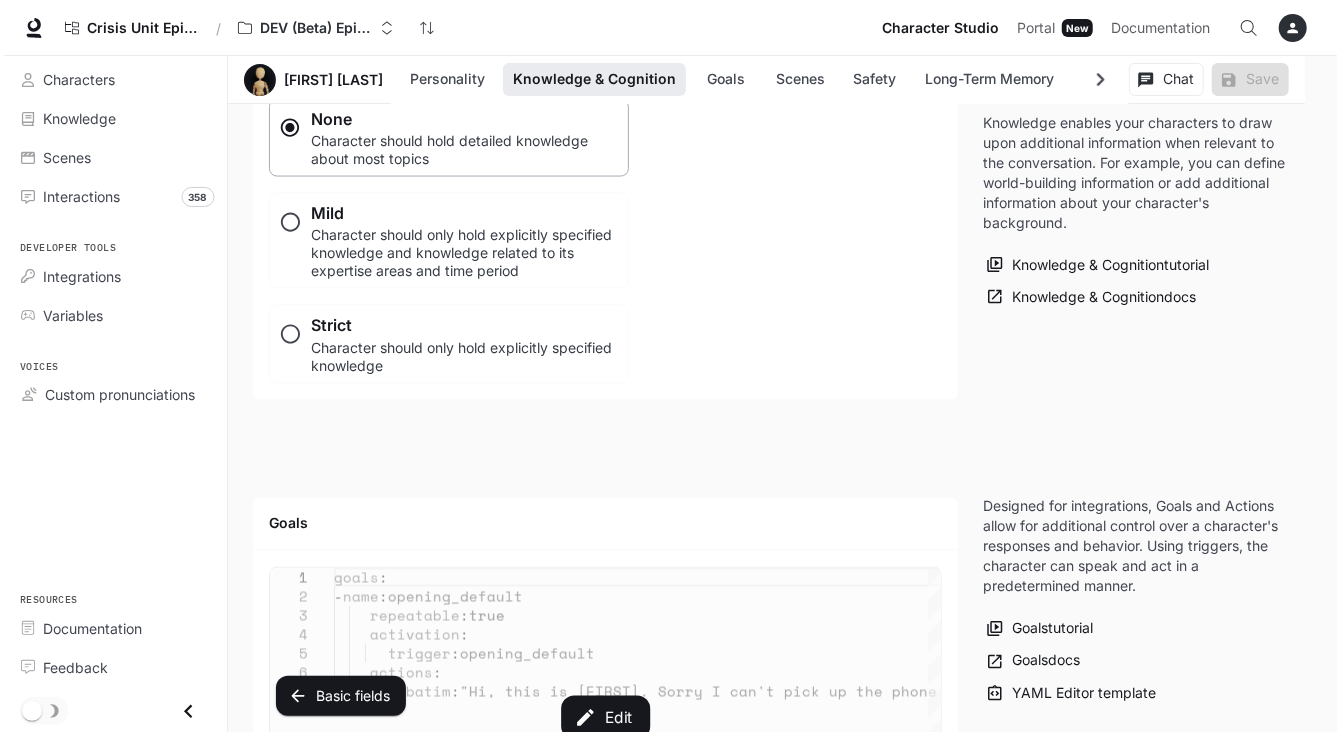 scroll, scrollTop: 1800, scrollLeft: 0, axis: vertical 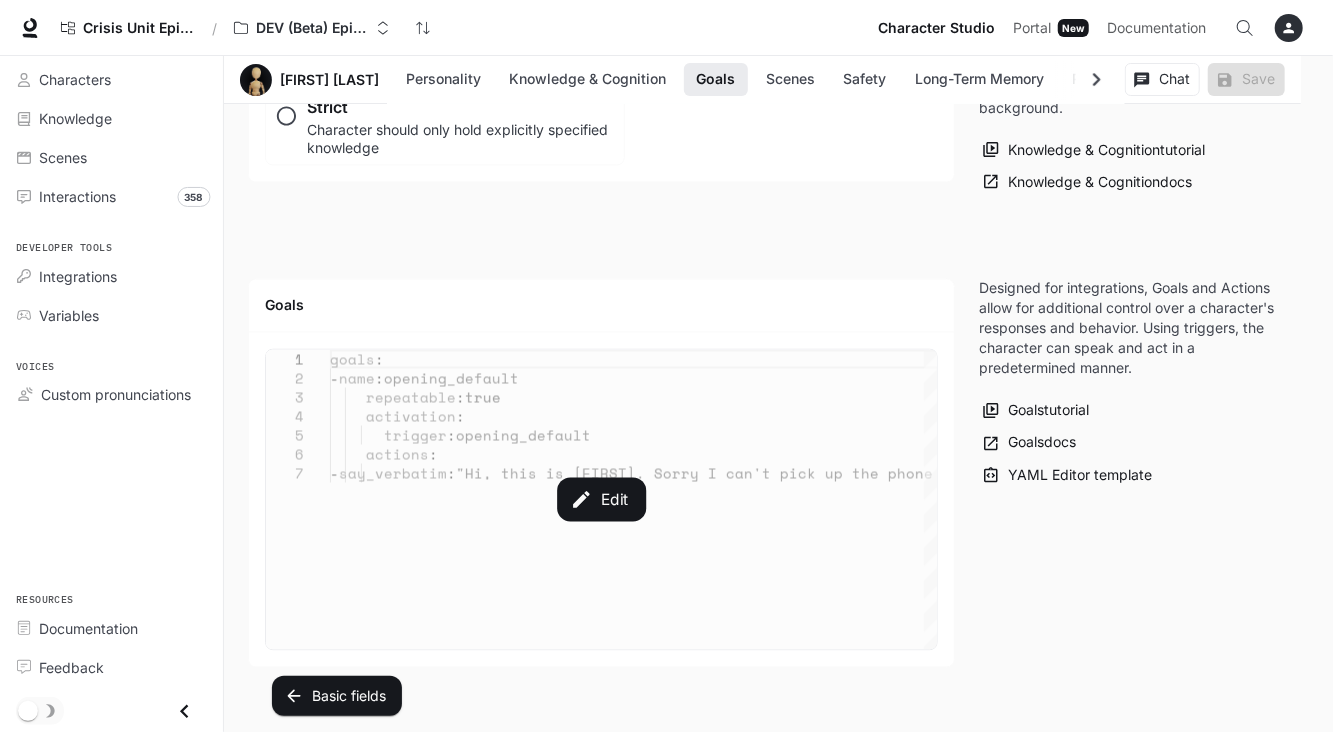 click on "Edit" at bounding box center [601, 500] 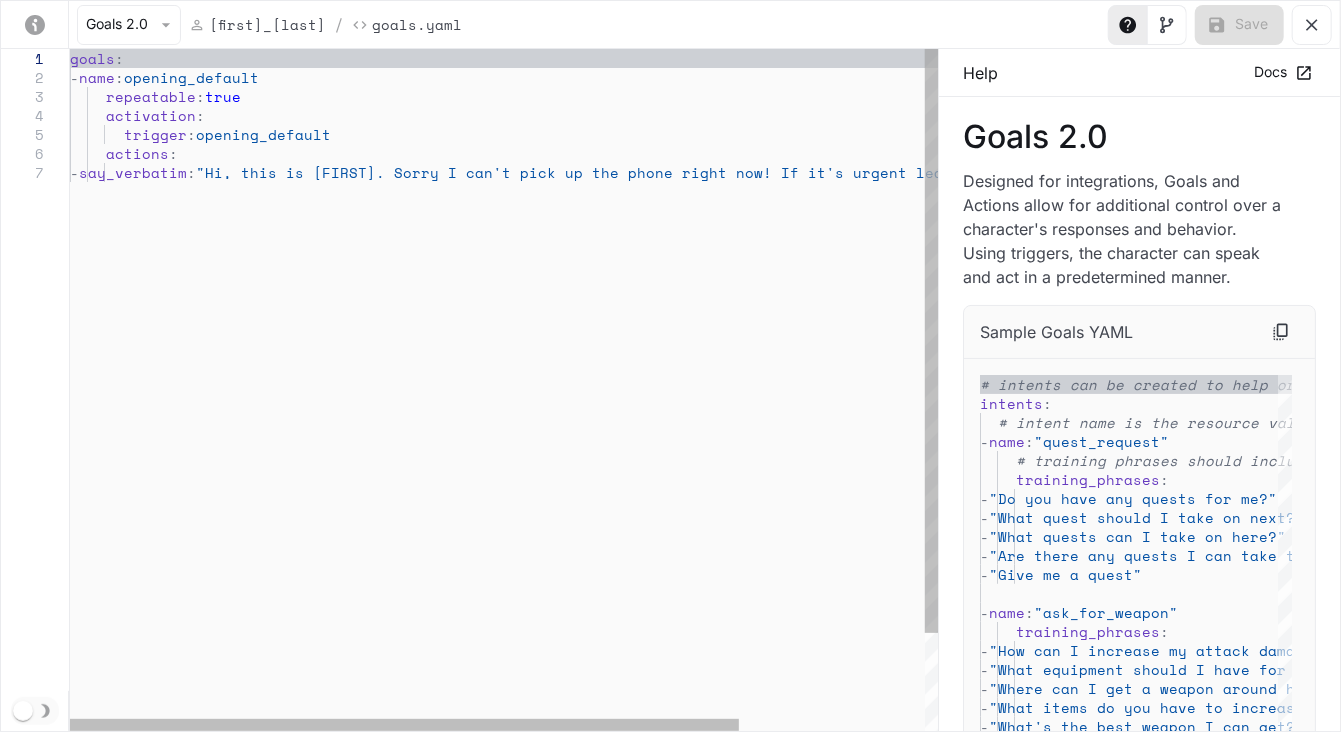click on "goals :   -  name :  opening_default      repeatable :  true      activation :        trigger :  opening_default      actions :      -  say_verbatim :  "Hi, this is [FIRST]. Sorry I can't pick up the phon e right now! If it's urgent leave a message, byeee ee"" at bounding box center [625, 447] 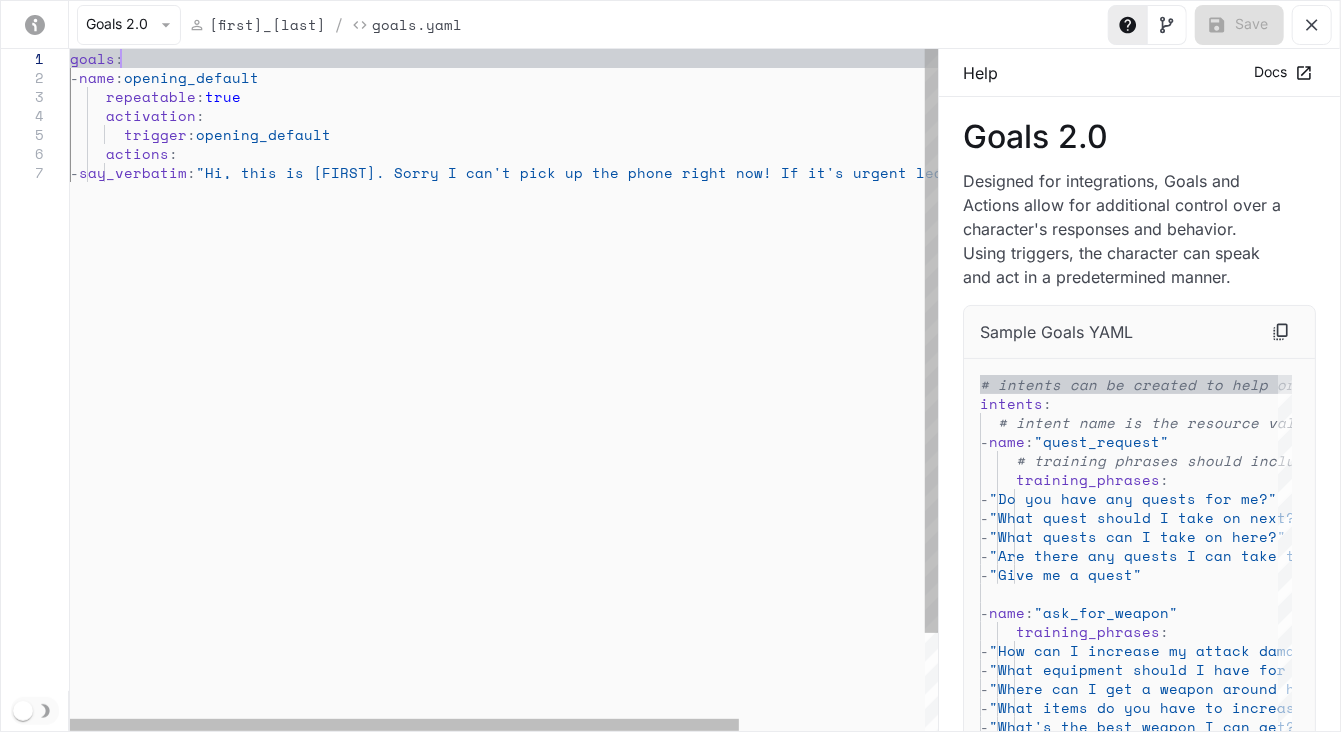 click on "goals :   -  name :  opening_default      repeatable :  true      activation :        trigger :  opening_default      actions :      -  say_verbatim :  "Hi, this is [FIRST]. Sorry I can't pick up the phon e right now! If it's urgent leave a message, byeee ee"" at bounding box center [625, 447] 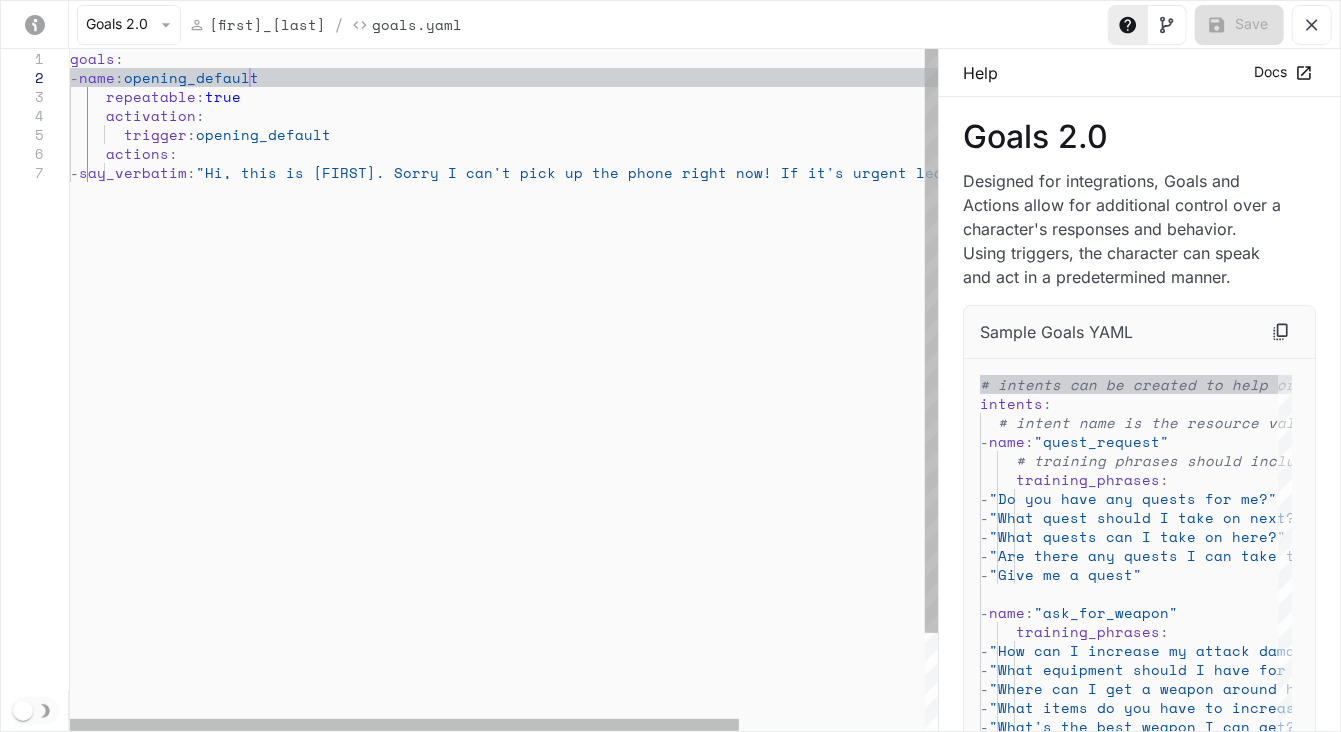 click on "goals :   -  name :  opening_default      repeatable :  true      activation :        trigger :  opening_default      actions :      -  say_verbatim :  "Hi, this is [FIRST]. Sorry I can't pick up the phon e right now! If it's urgent leave a message, byeee ee"" at bounding box center [625, 447] 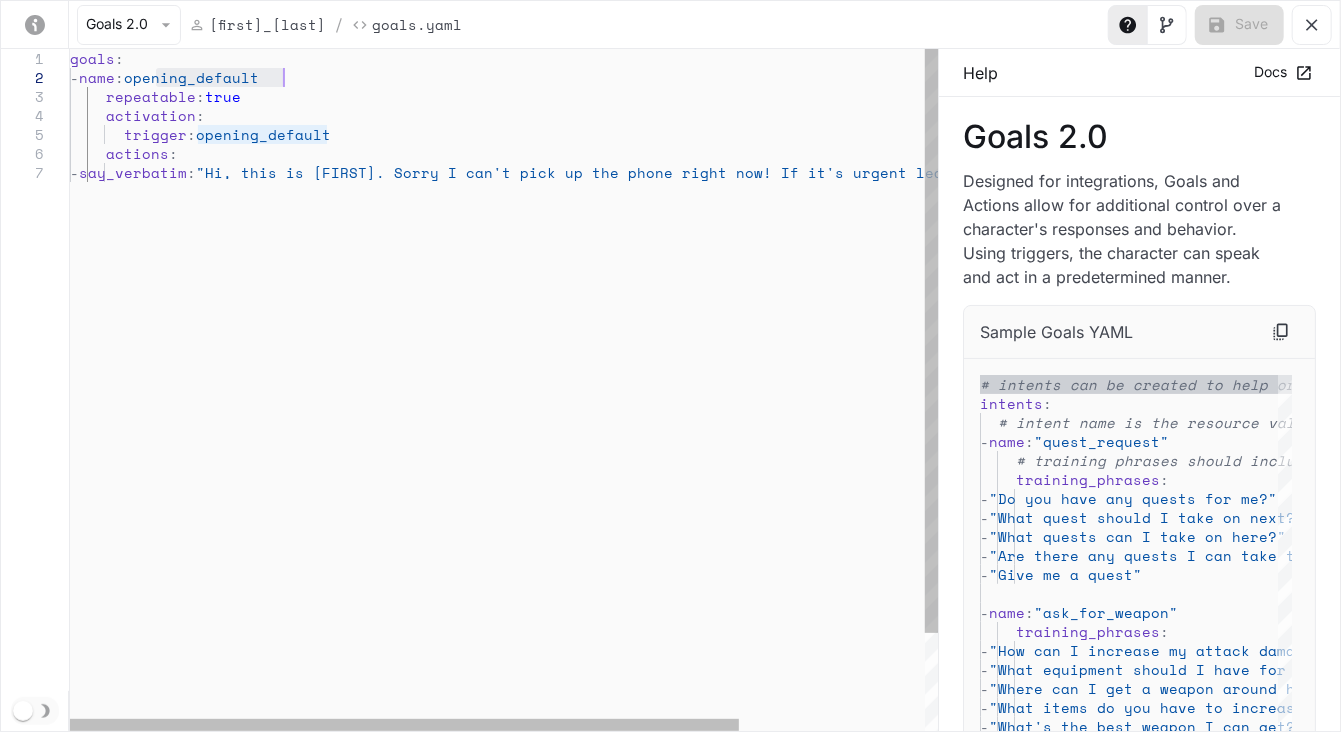 click on "goals :   -  name :  opening_default      repeatable :  true      activation :        trigger :  opening_default      actions :      -  say_verbatim :  "Hi, this is [FIRST]. Sorry I can't pick up the phon e right now! If it's urgent leave a message, byeee ee"" at bounding box center (625, 447) 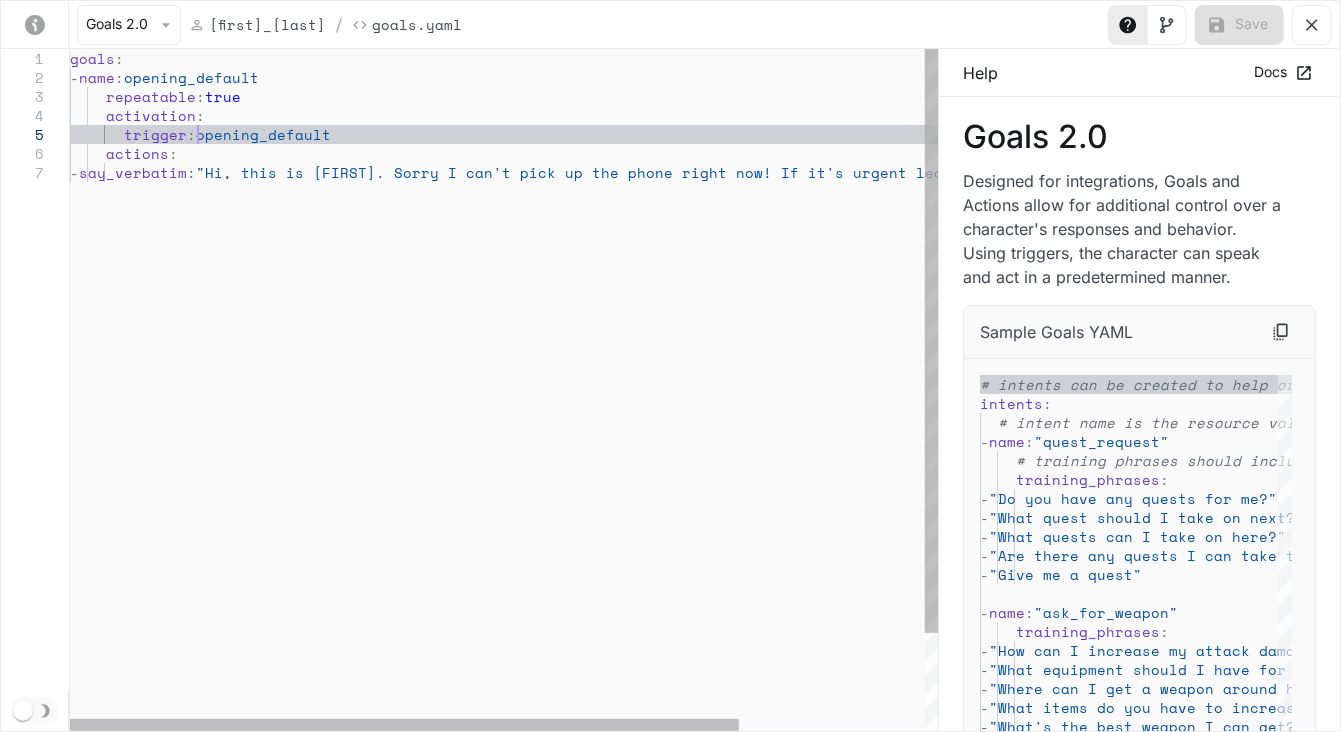 click on "goals :   -  name :  opening_default      repeatable :  true      activation :        trigger :  opening_default      actions :      -  say_verbatim :  "Hi, this is [FIRST]. Sorry I can't pick up the phon e right now! If it's urgent leave a message, byeee ee"" at bounding box center [625, 447] 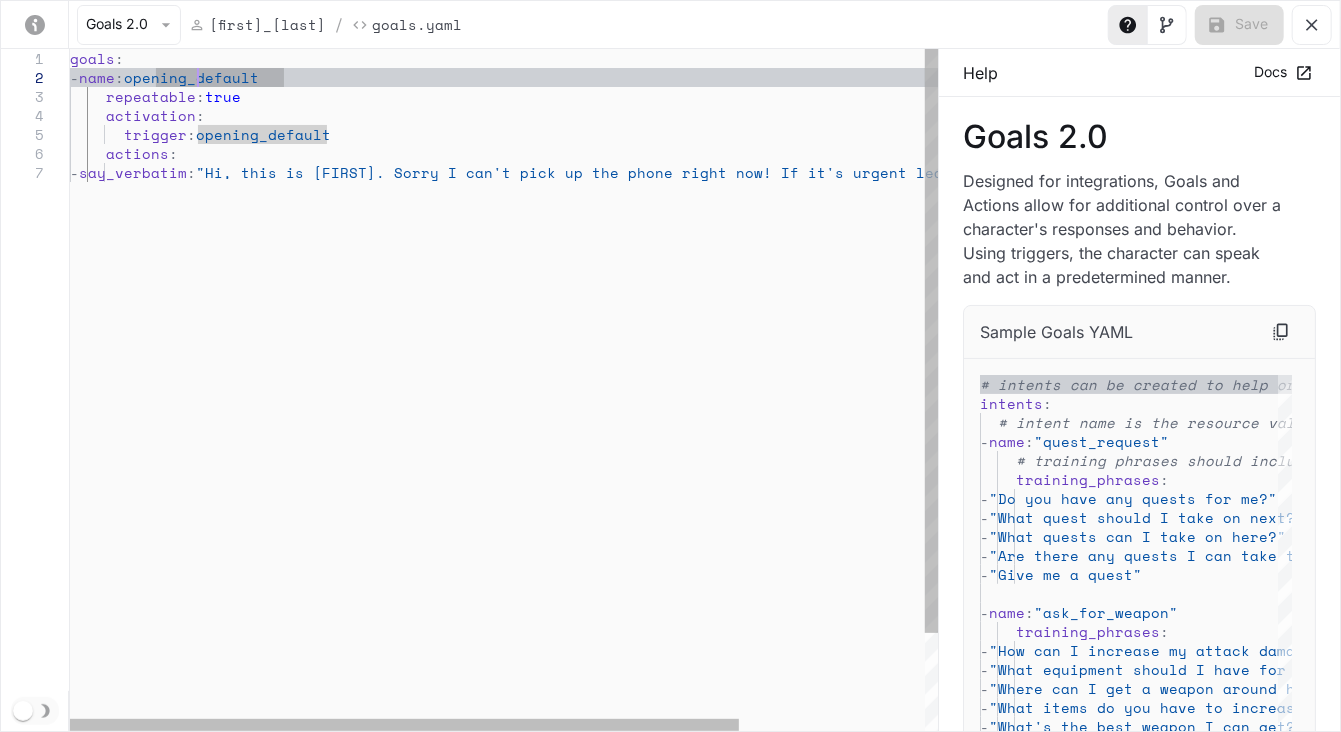 click on "goals :   -  name :  opening_default      repeatable :  true      activation :        trigger :  opening_default      actions :      -  say_verbatim :  "Hi, this is [FIRST]. Sorry I can't pick up the phon e right now! If it's urgent leave a message, byeee ee"" at bounding box center (625, 447) 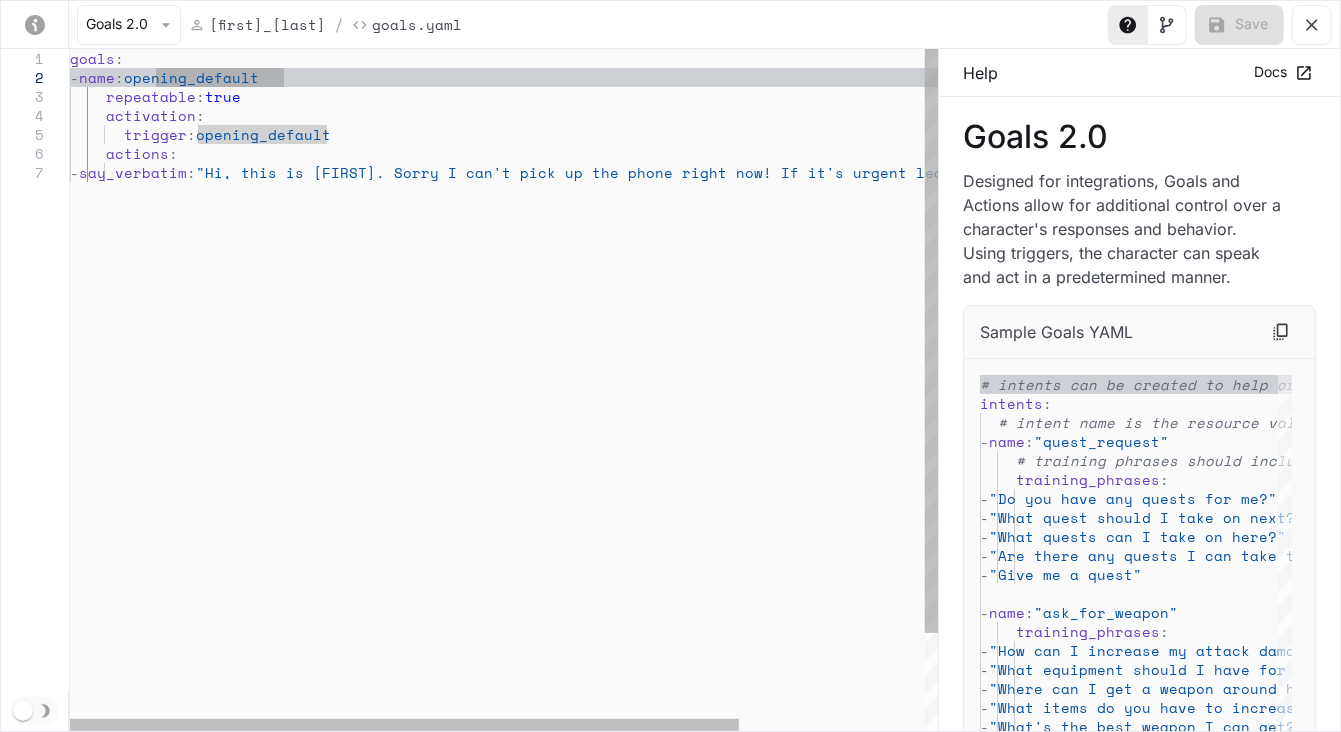 click on "goals :   -  name :  opening_default      repeatable :  true      activation :        trigger :  opening_default      actions :      -  say_verbatim :  "Hi, this is [FIRST]. Sorry I can't pick up the phon e right now! If it's urgent leave a message, byeee ee"" at bounding box center [625, 447] 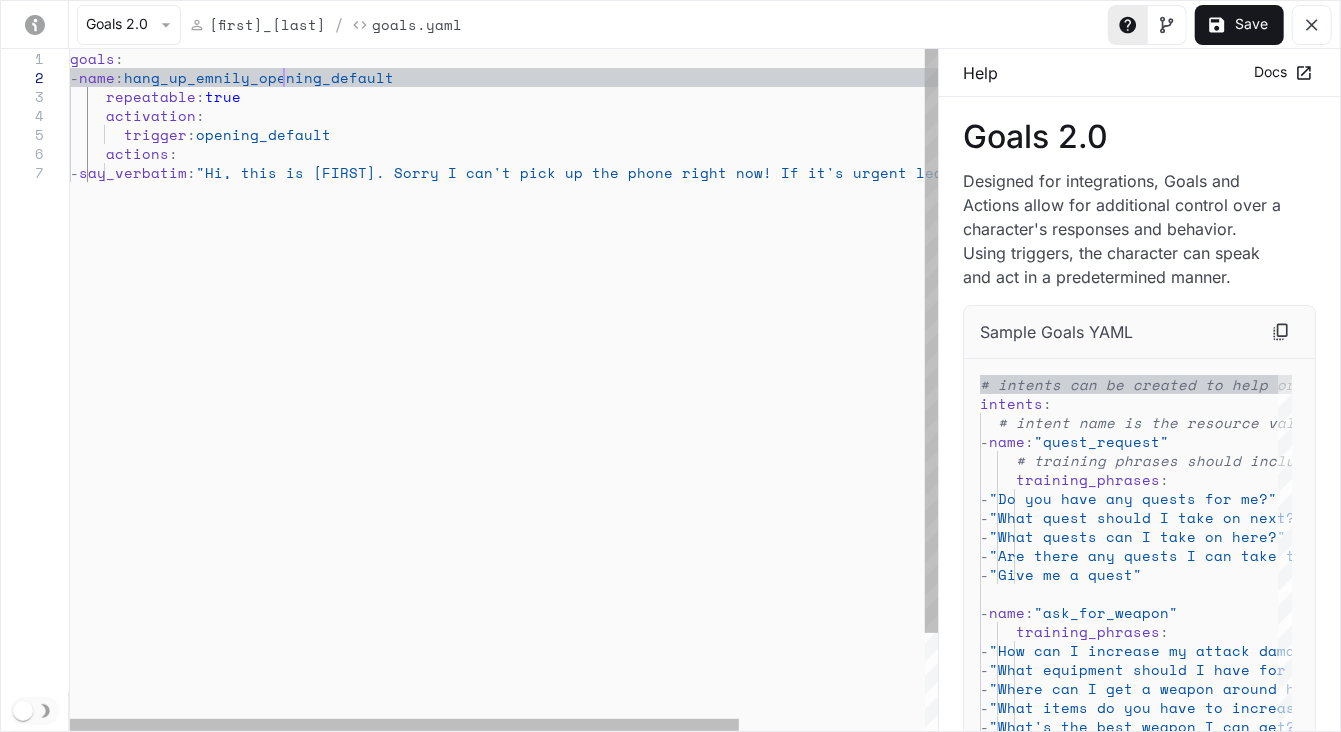 scroll, scrollTop: 18, scrollLeft: 214, axis: both 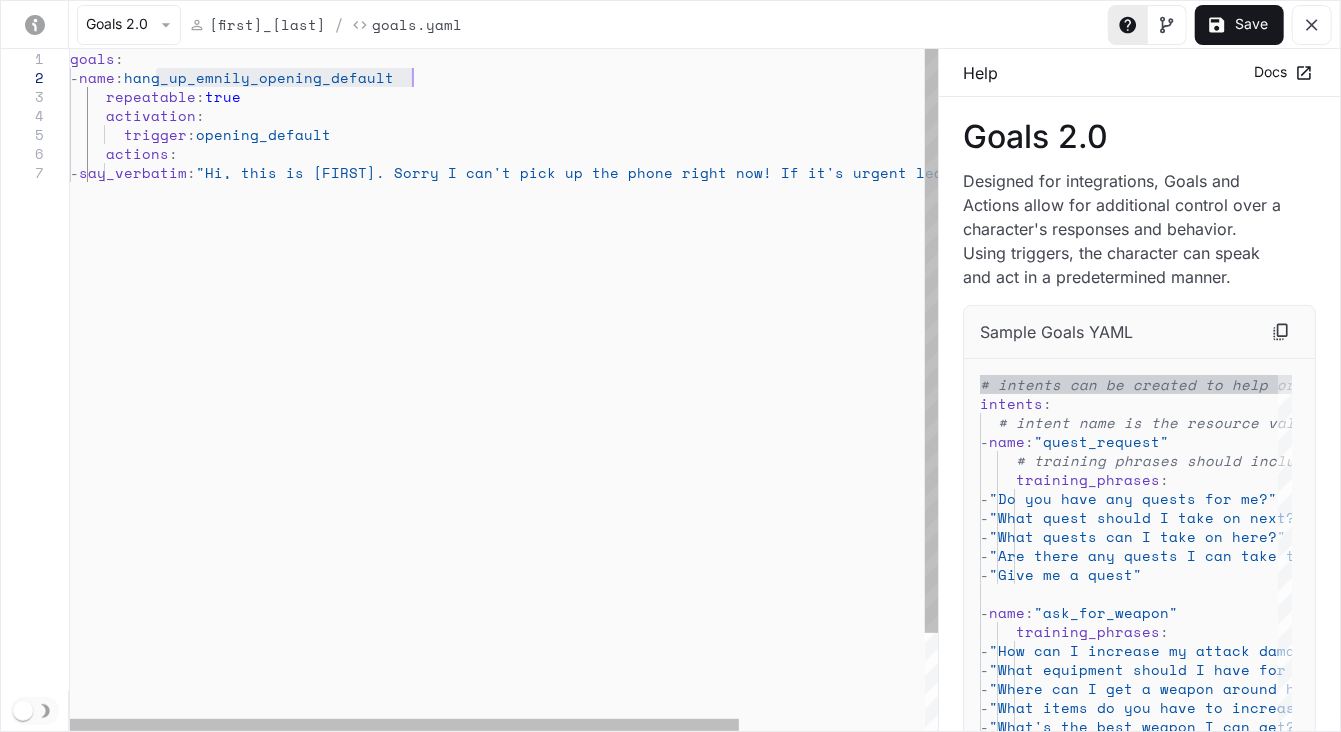 click on "goals :   -  name :  hang_up_emnily_opening_default      repeatable :  true      activation :        trigger :  opening_default      actions :      -  say_verbatim :  "Hi, this is [FIRST]. Sorry I can't pick up the phon e right now! If it's urgent leave a message, byeee ee"" at bounding box center [625, 447] 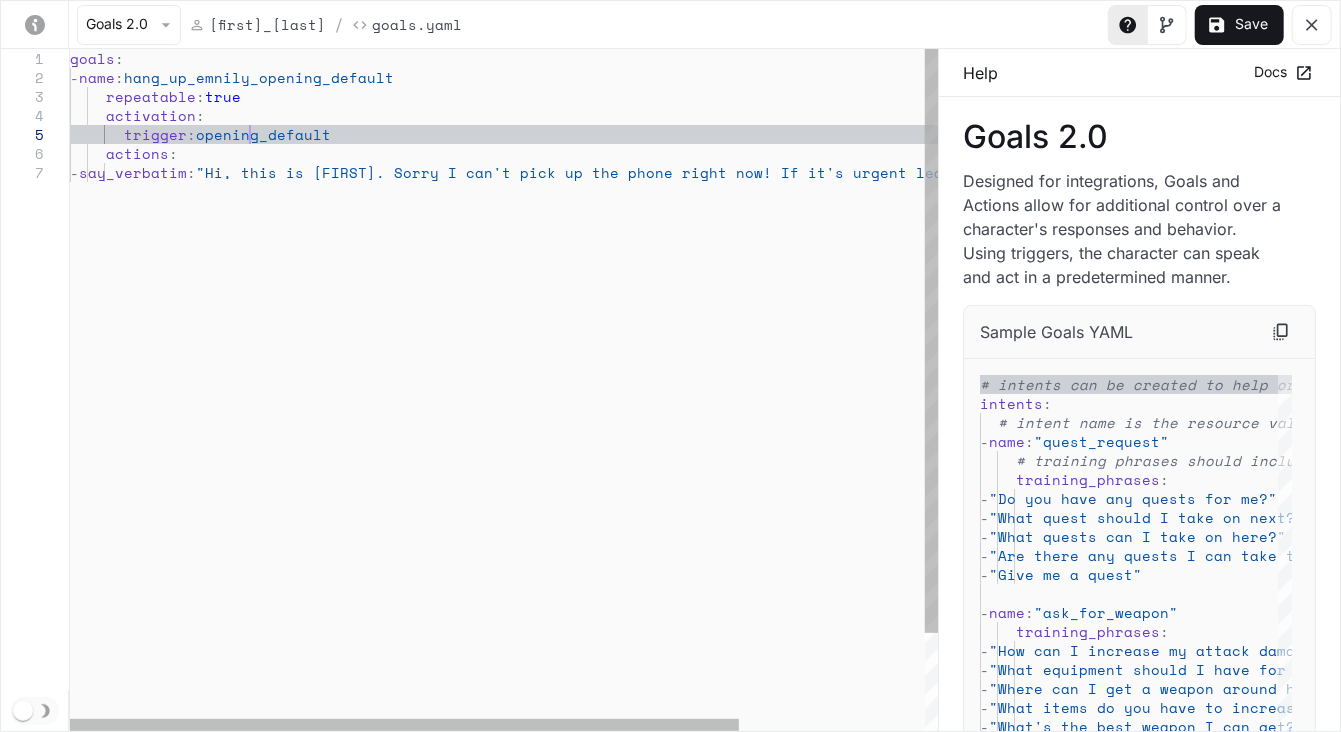 click on "goals :   -  name :  hang_up_emnily_opening_default      repeatable :  true      activation :        trigger :  opening_default      actions :      -  say_verbatim :  "Hi, this is [FIRST]. Sorry I can't pick up the phon e right now! If it's urgent leave a message, byeee ee"" at bounding box center [625, 447] 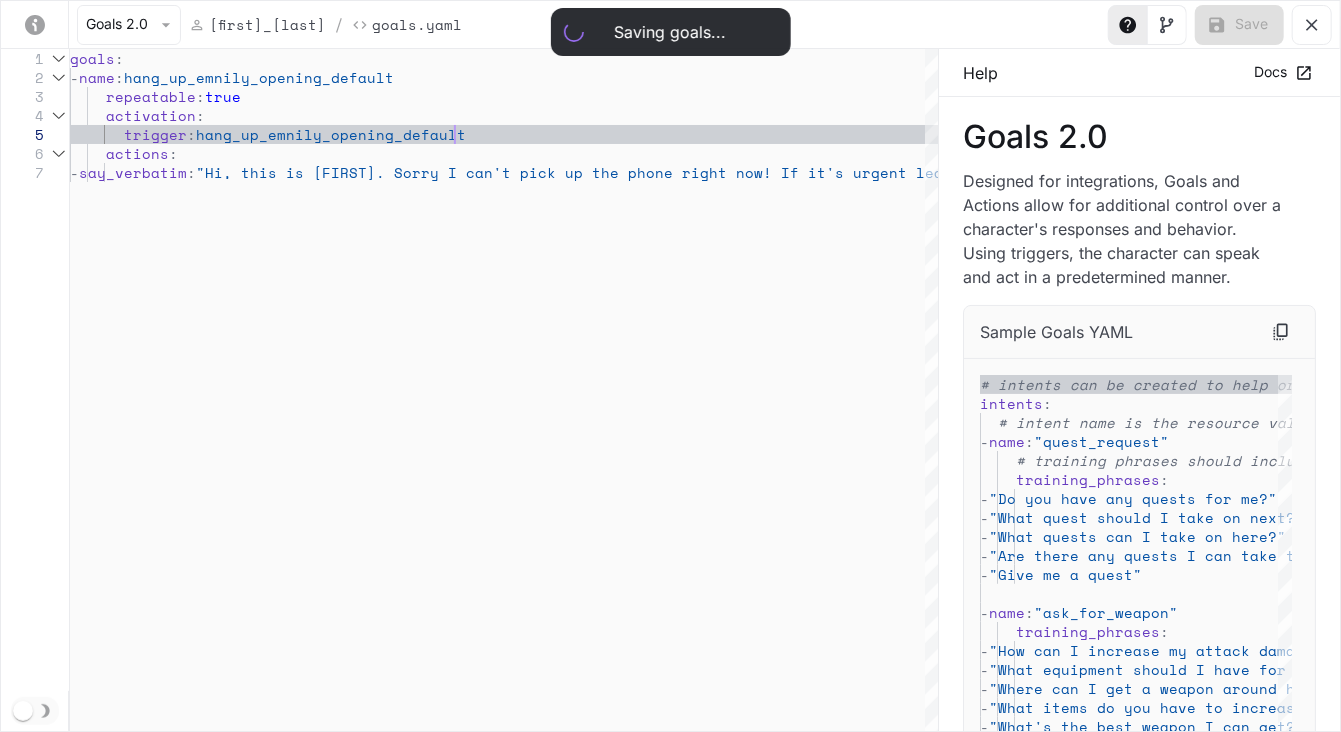 type on "**********" 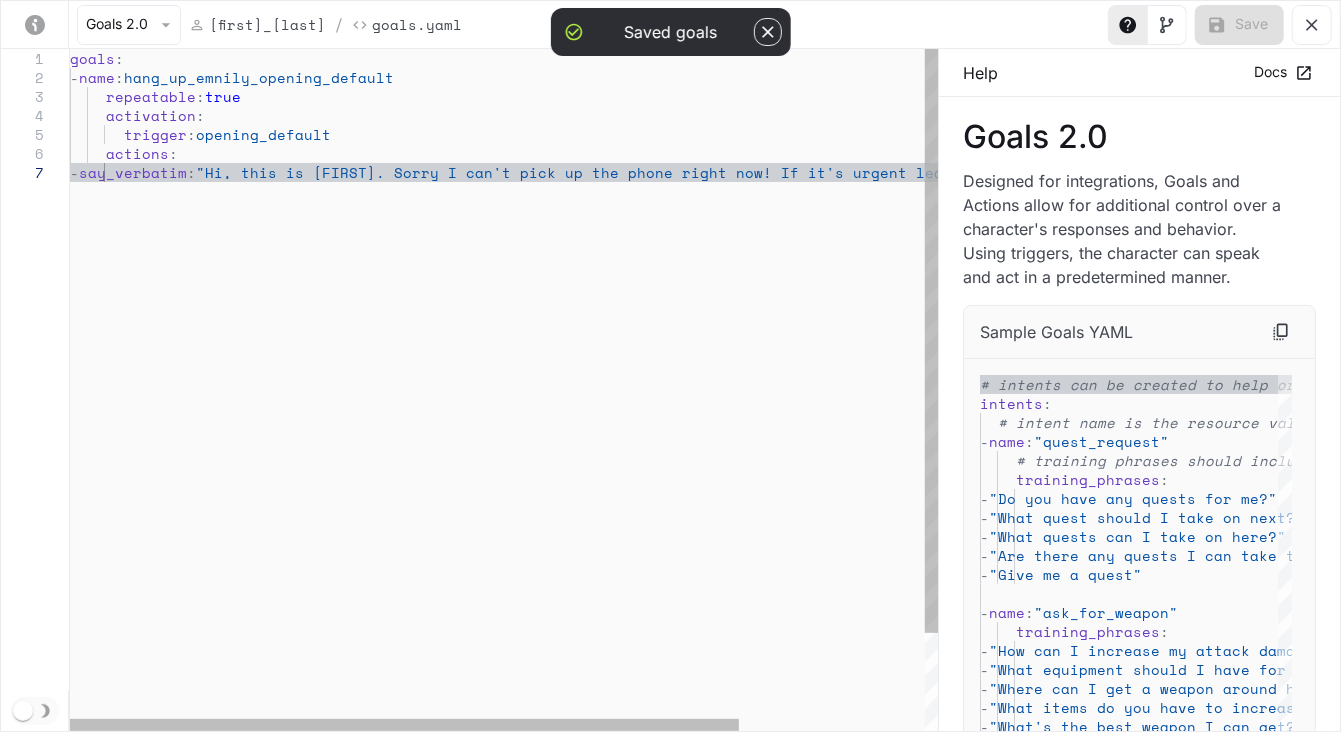 click on "goals :   -  name :  hang_up_emnily_opening_default      repeatable :  true      activation :        trigger :  opening_default      actions :      -  say_verbatim :  "Hi, this is [FIRST]. Sorry I can't pick up the phon e right now! If it's urgent leave a message, byeee ee"" at bounding box center [625, 447] 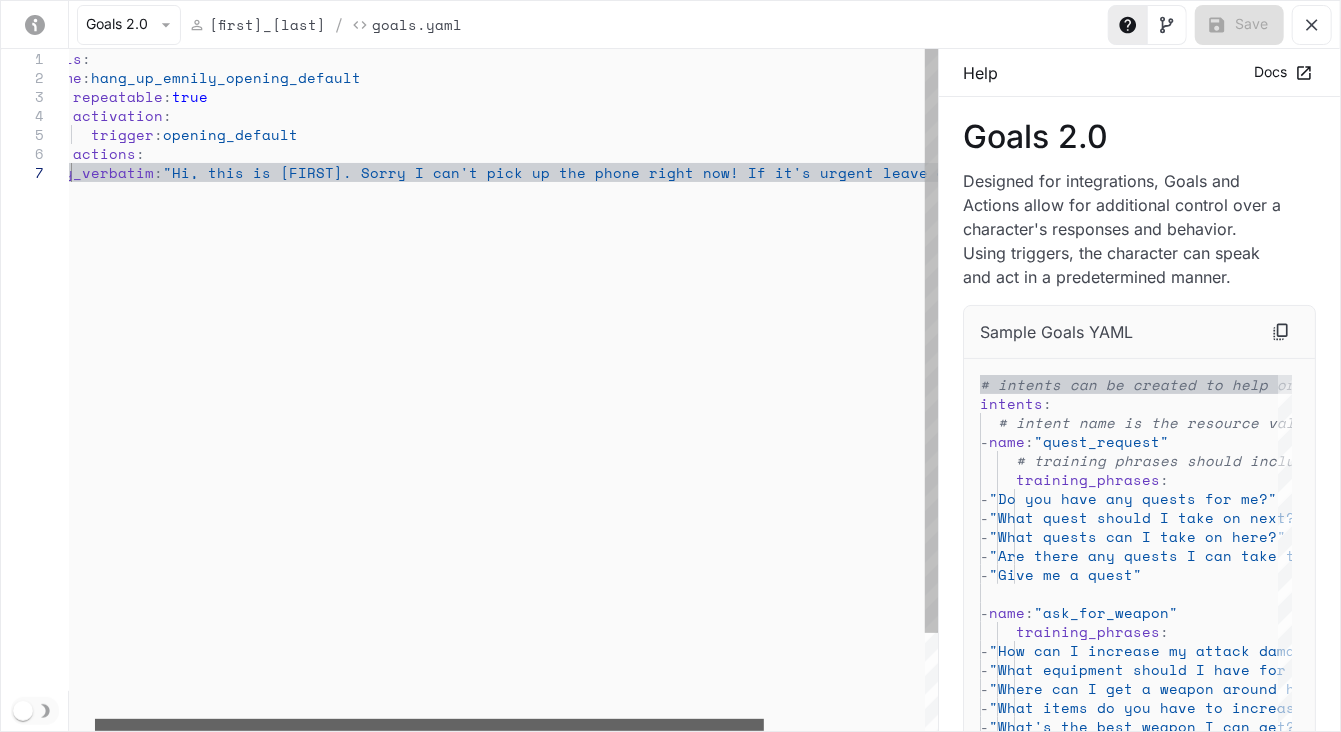 click at bounding box center (429, 725) 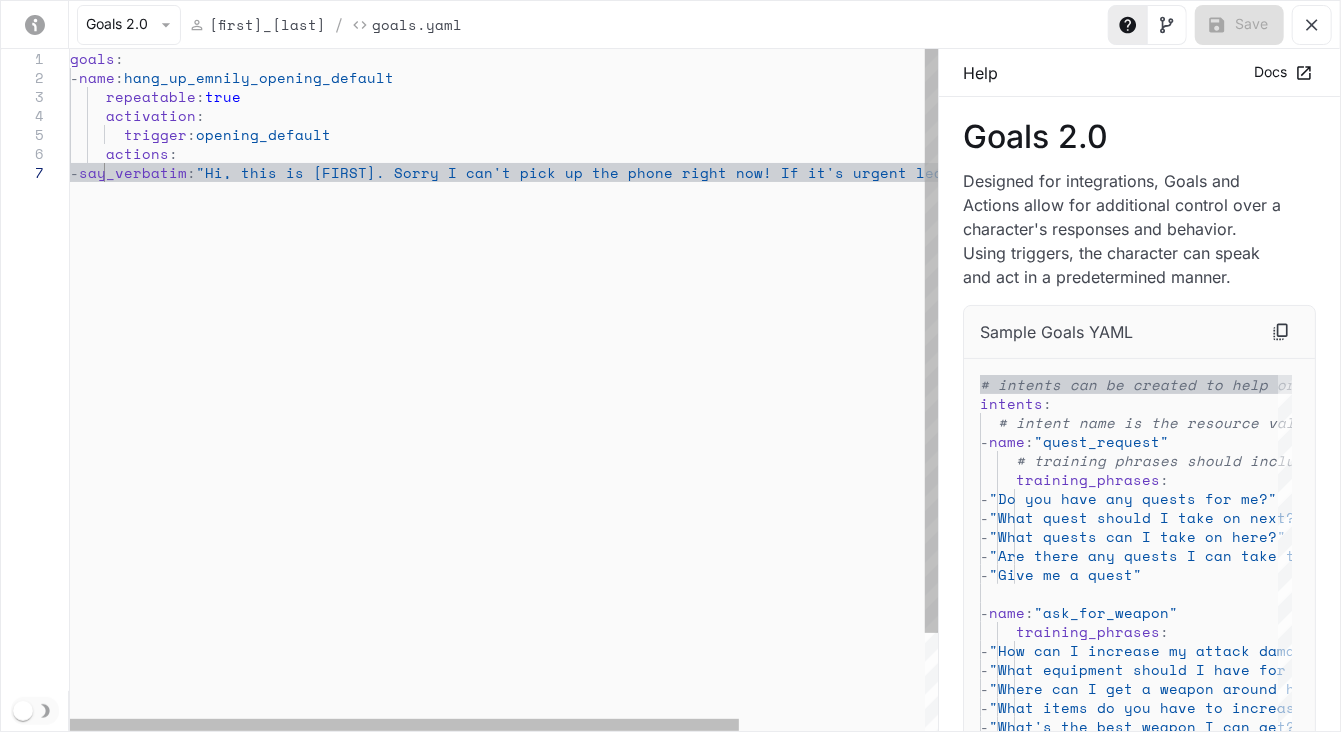 click on "goals :   -  name :  hang_up_emnily_opening_default      repeatable :  true      activation :        trigger :  opening_default      actions :      -  say_verbatim :  "Hi, this is [FIRST]. Sorry I can't pick up the phon e right now! If it's urgent leave a message, byeee ee"" at bounding box center (625, 447) 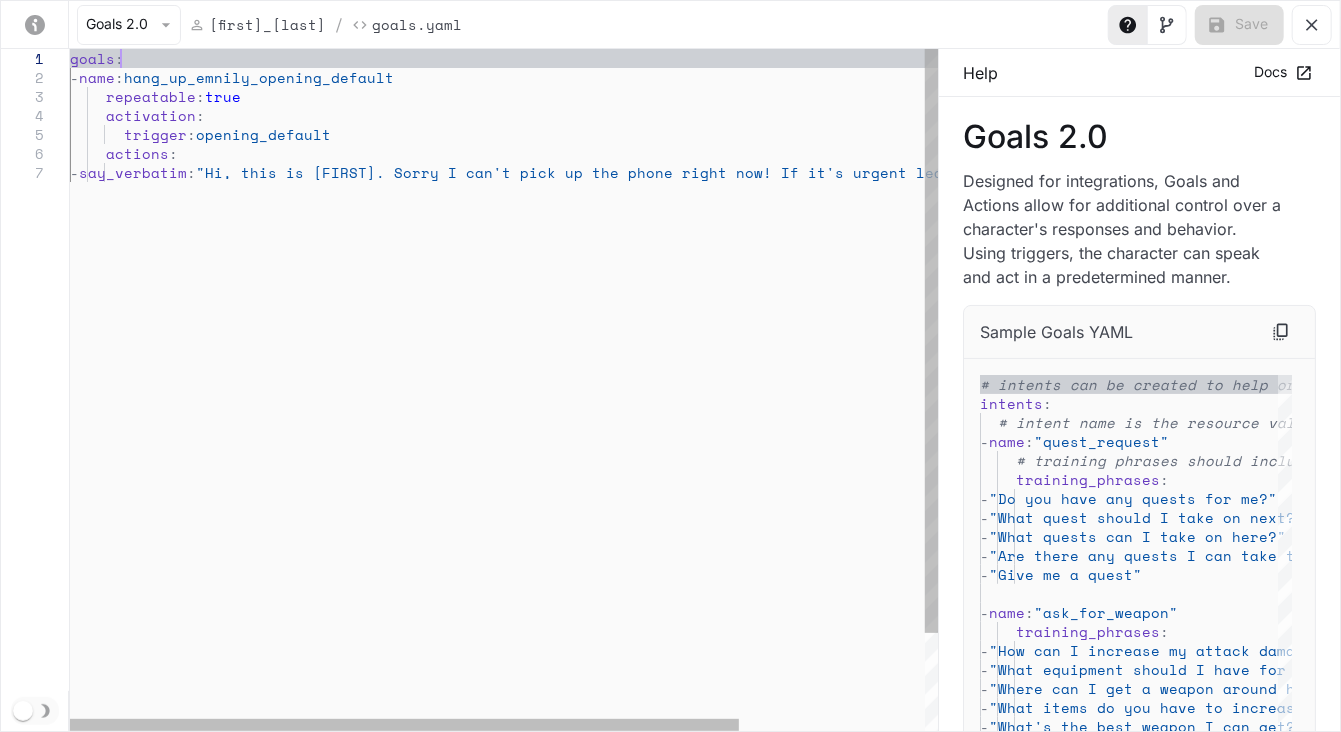click on "goals :   -  name :  hang_up_emnily_opening_default      repeatable :  true      activation :        trigger :  opening_default      actions :      -  say_verbatim :  "Hi, this is [FIRST]. Sorry I can't pick up the phon e right now! If it's urgent leave a message, byeee ee"" at bounding box center [625, 447] 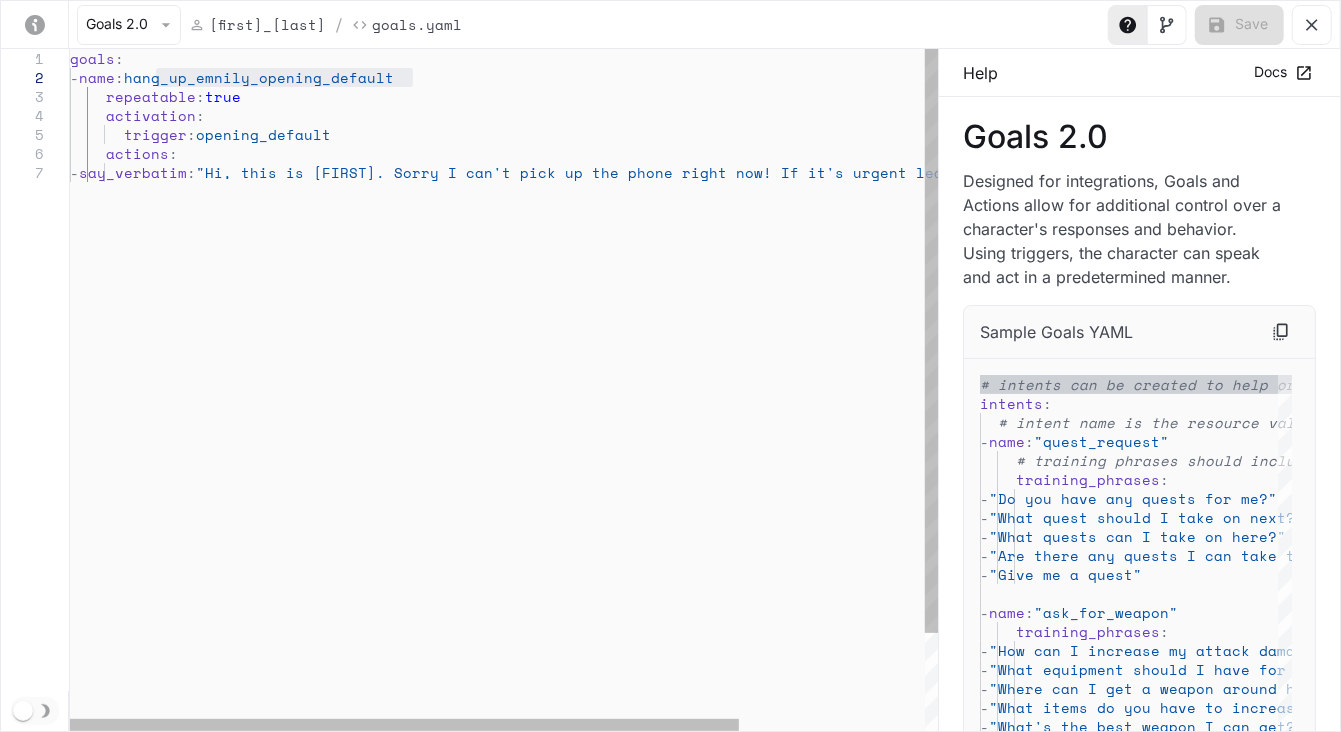 click on "goals :   -  name :  hang_up_emnily_opening_default      repeatable :  true      activation :        trigger :  opening_default      actions :      -  say_verbatim :  "Hi, this is [FIRST]. Sorry I can't pick up the phon e right now! If it's urgent leave a message, byeee ee"" at bounding box center [625, 447] 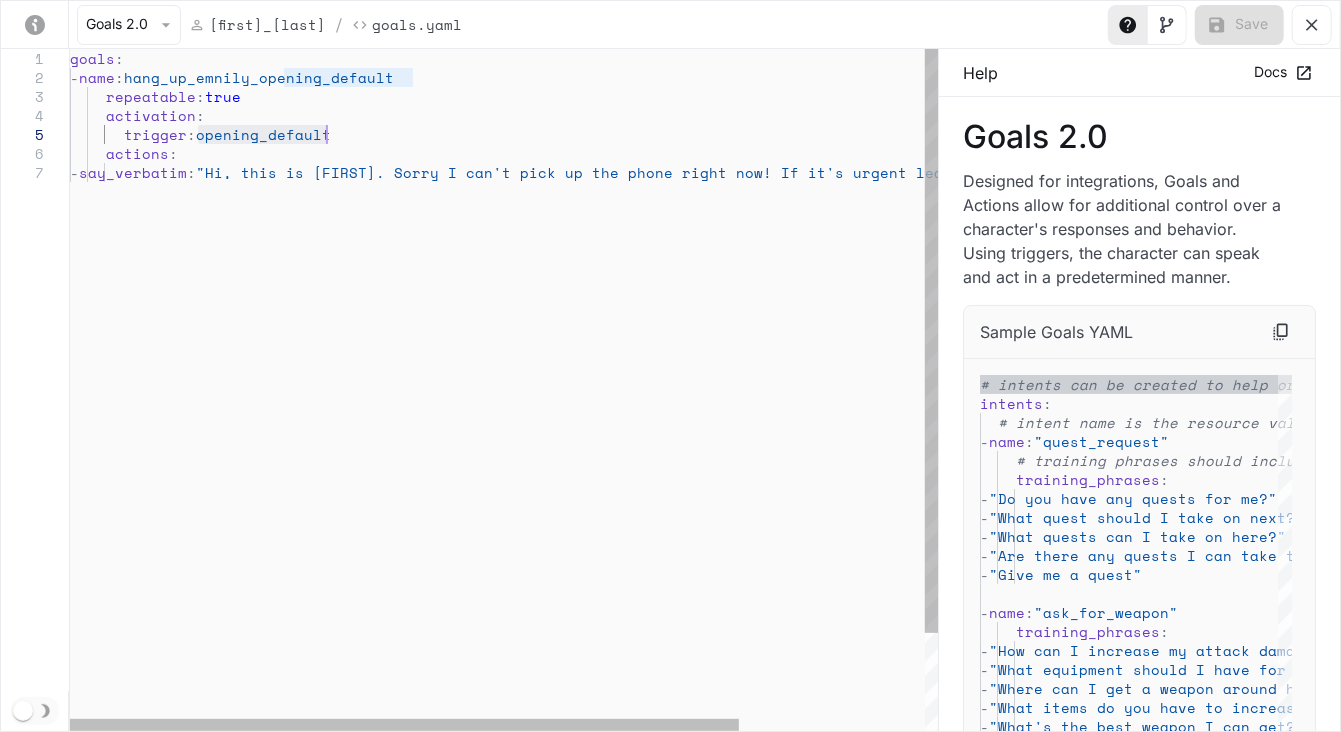 click on "goals :   -  name :  hang_up_emnily_opening_default      repeatable :  true      activation :        trigger :  opening_default      actions :      -  say_verbatim :  "Hi, this is [FIRST]. Sorry I can't pick up the phon e right now! If it's urgent leave a message, byeee ee"" at bounding box center (625, 447) 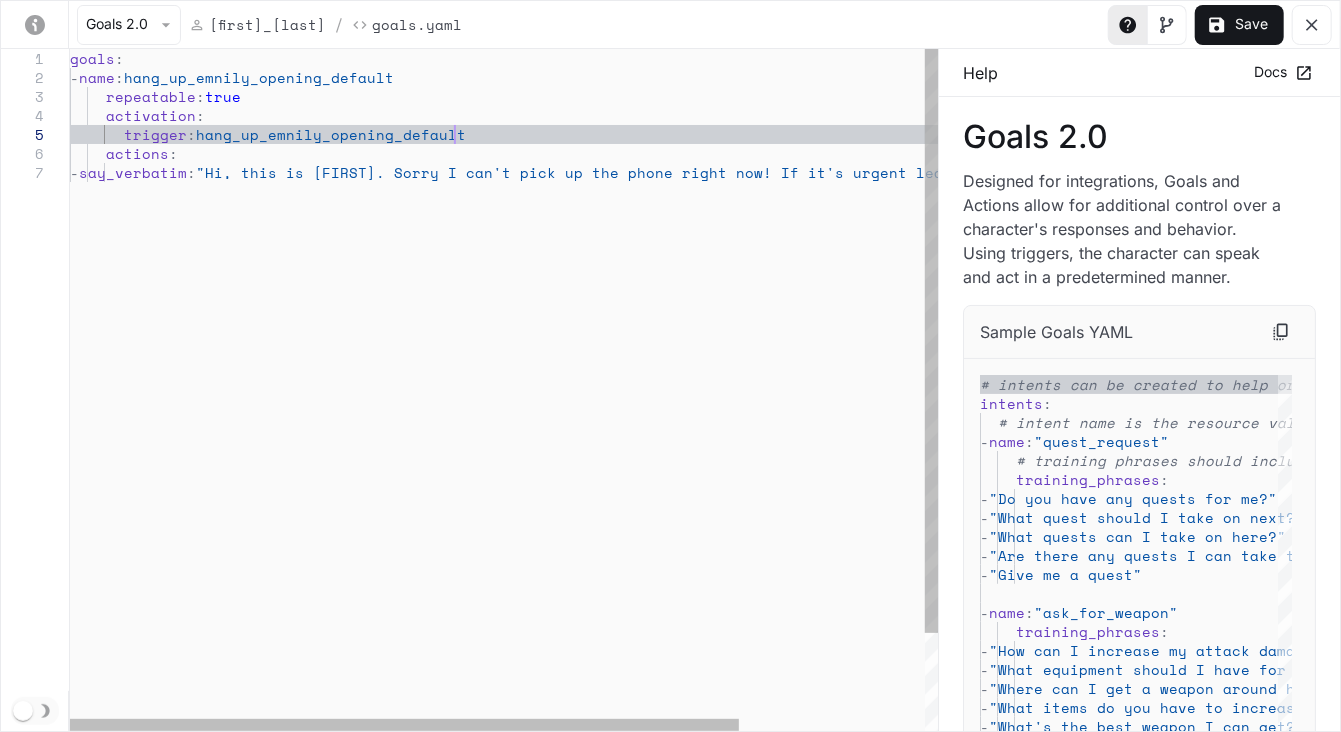 click on "goals :   -  name :  hang_up_emnily_opening_default      repeatable :  true      activation :        trigger :  hang_up_emnily_opening_default      actions :      -  say_verbatim :  "Hi, this is [FIRST]. Sorry I can't pick up the phon e right now! If it's urgent leave a message, byeee ee"" at bounding box center (625, 447) 